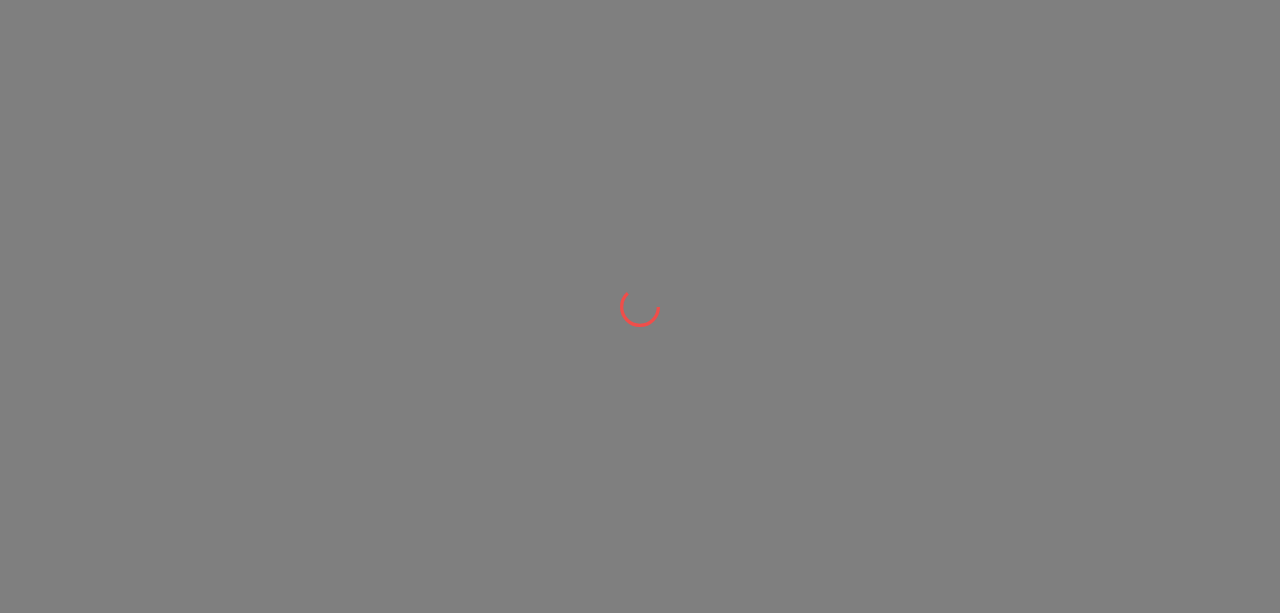 scroll, scrollTop: 0, scrollLeft: 0, axis: both 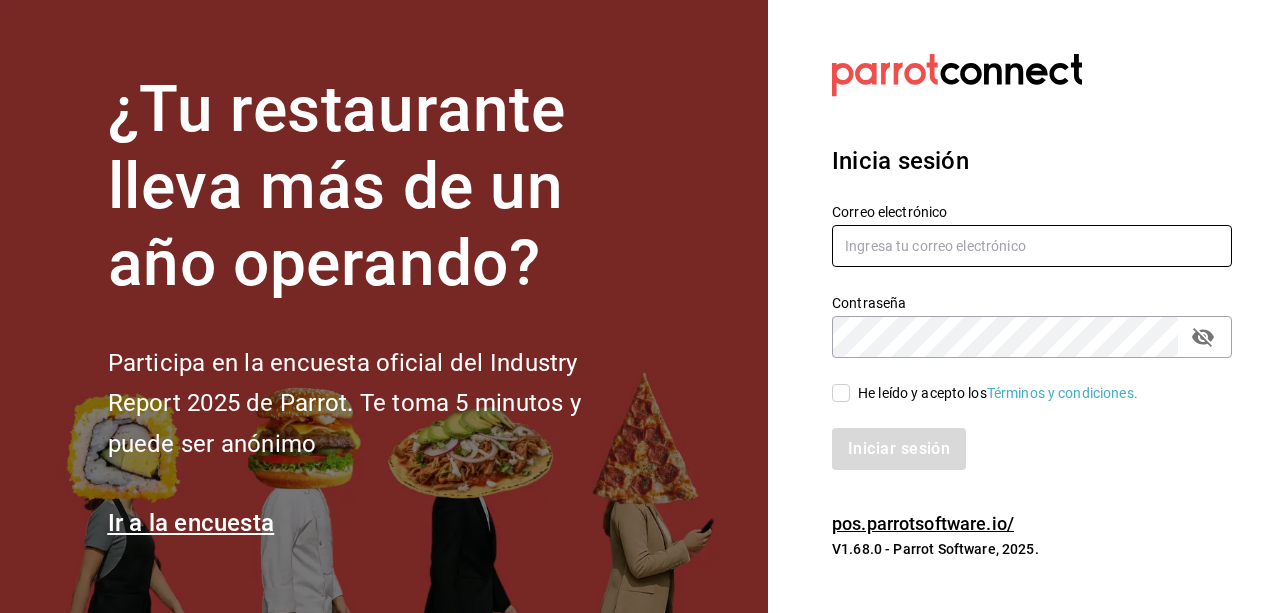 type on "[EMAIL]" 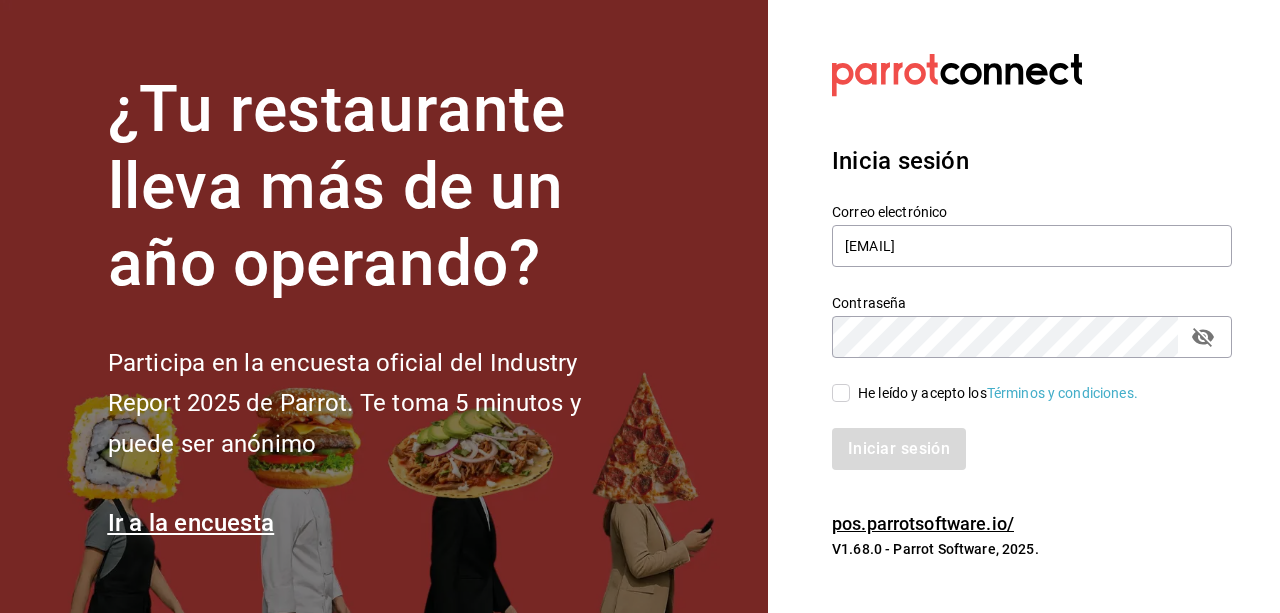 click on "He leído y acepto los  Términos y condiciones." at bounding box center [841, 393] 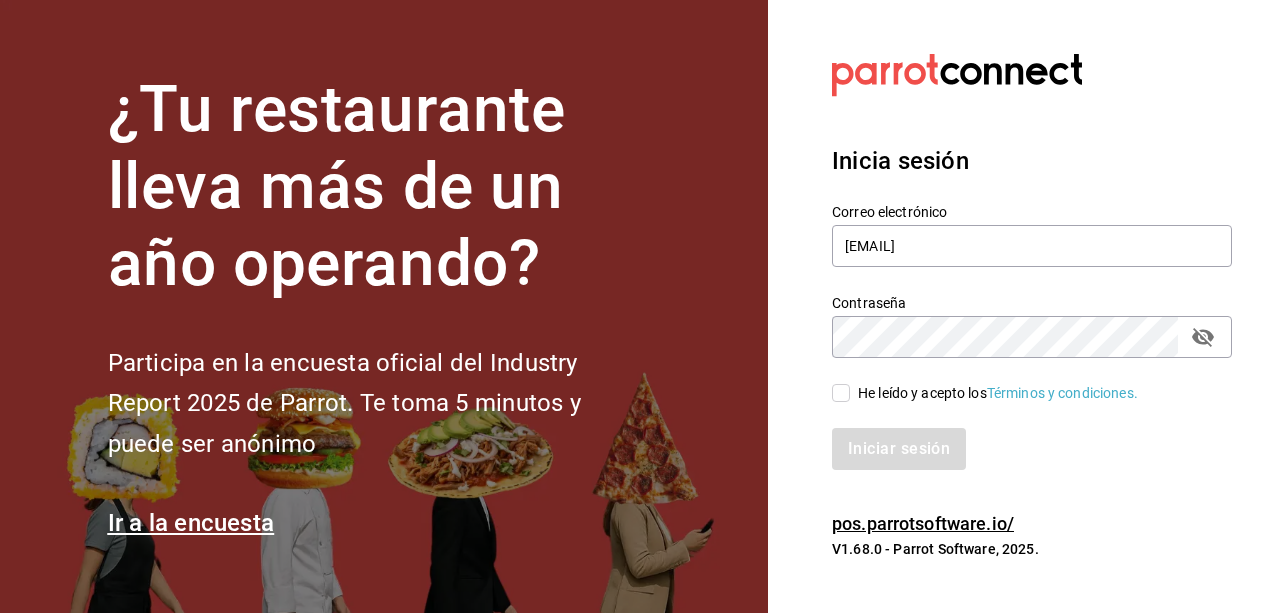 checkbox on "true" 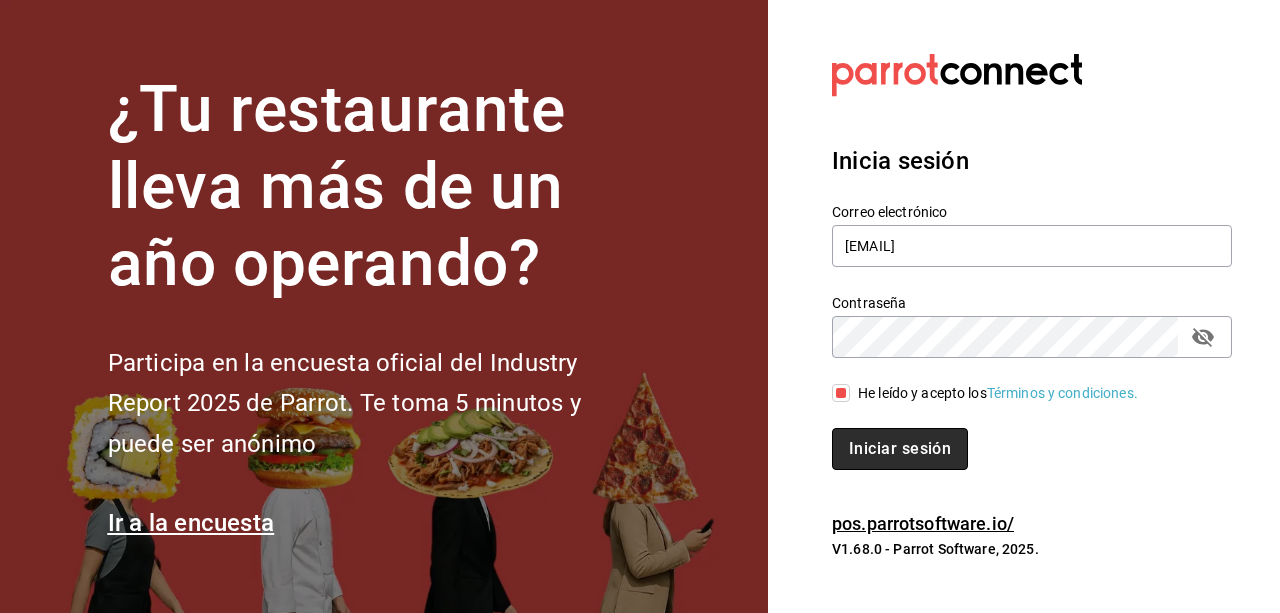 click on "Iniciar sesión" at bounding box center [900, 449] 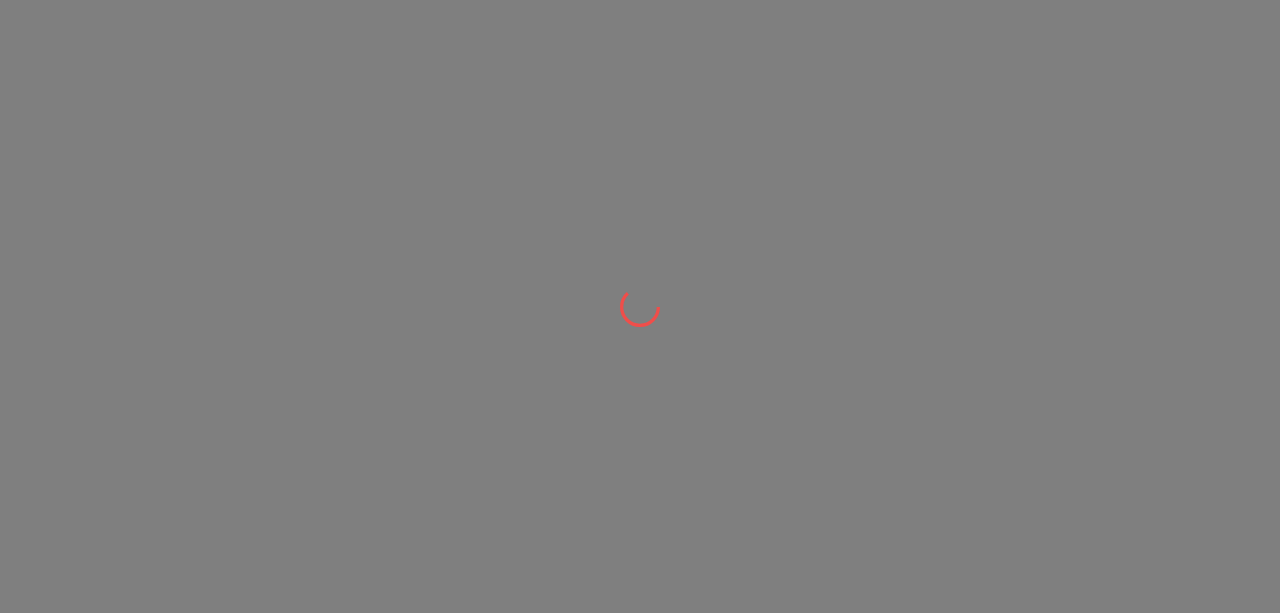 scroll, scrollTop: 0, scrollLeft: 0, axis: both 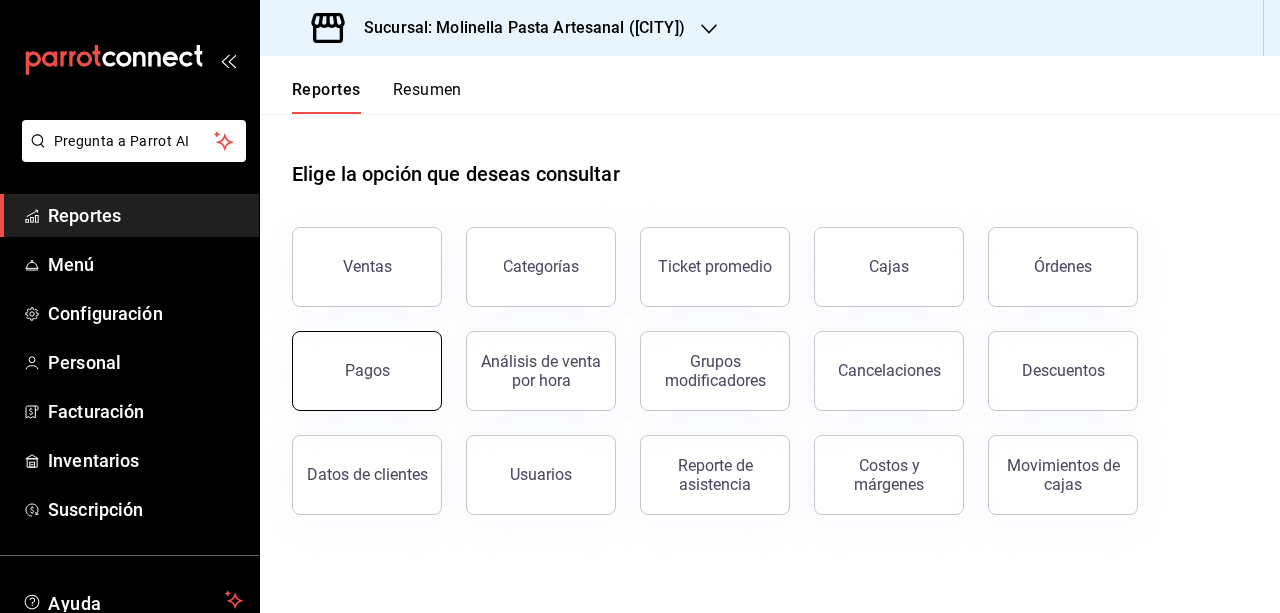 click on "Pagos" at bounding box center (367, 371) 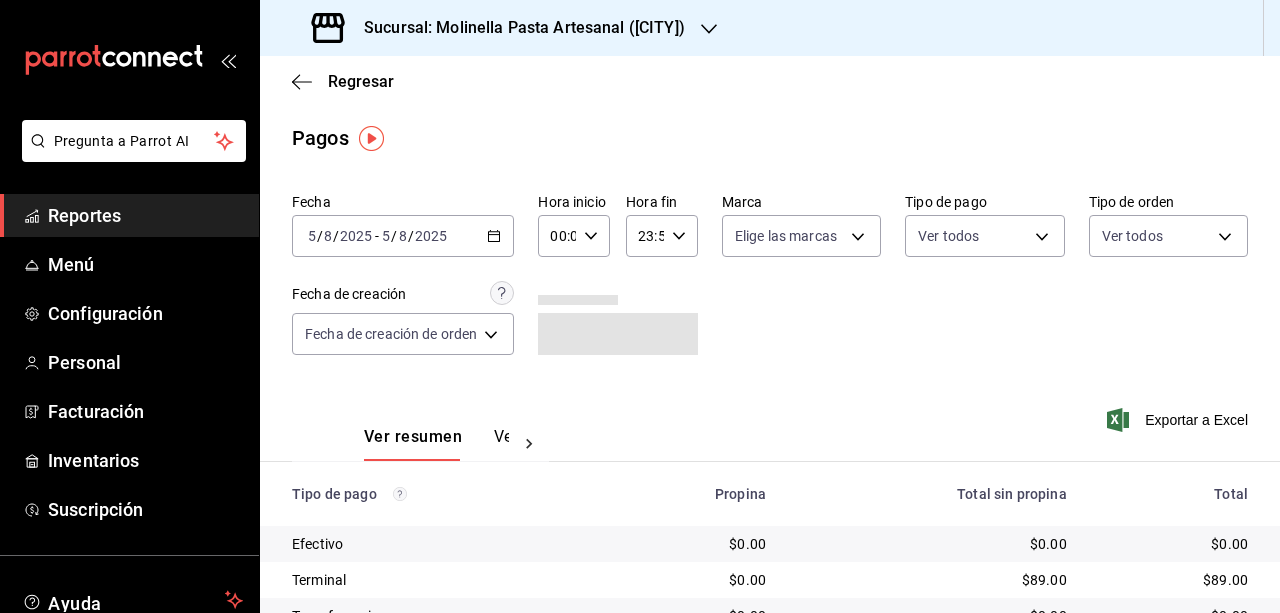 click 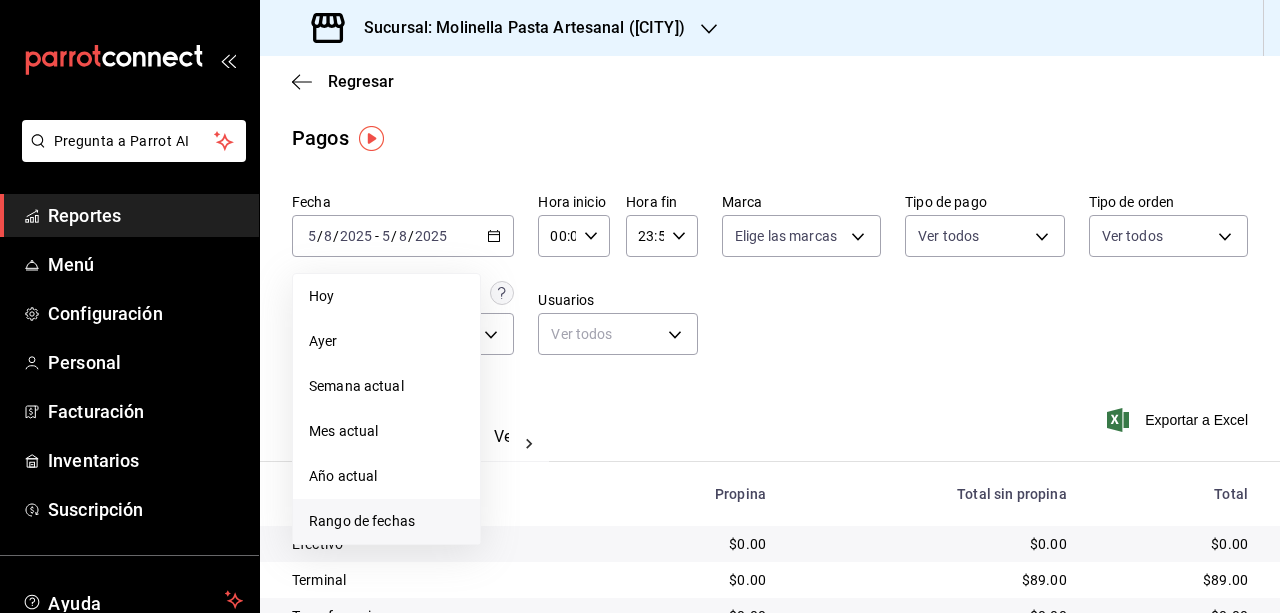 click on "Rango de fechas" at bounding box center (386, 521) 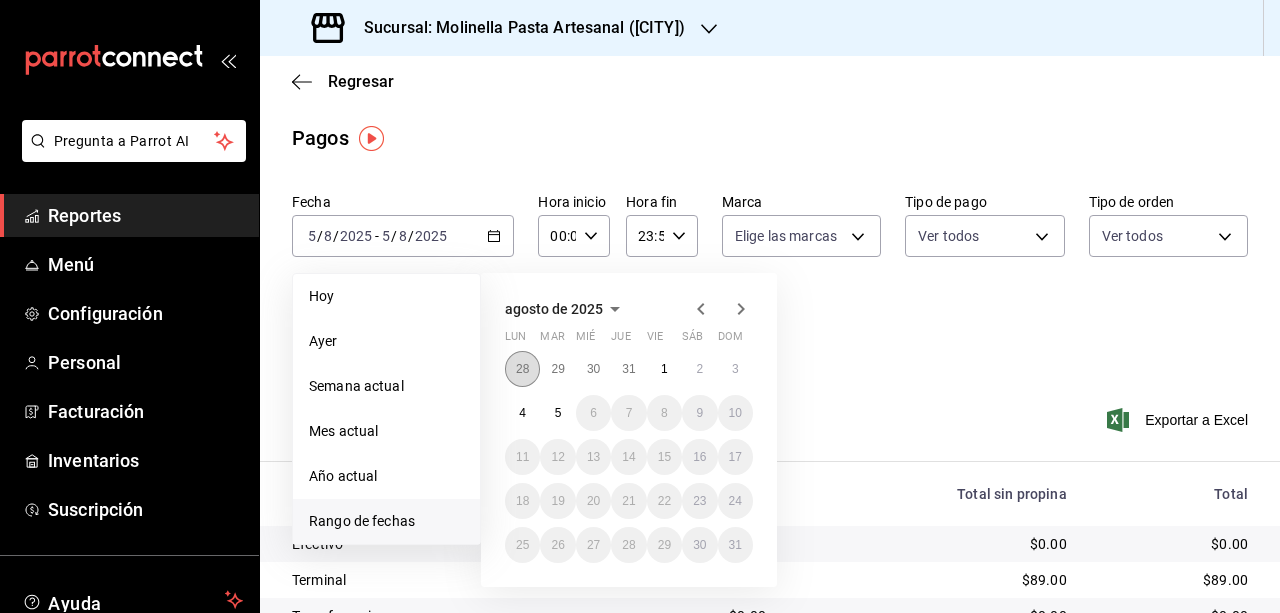 click on "28" at bounding box center [522, 369] 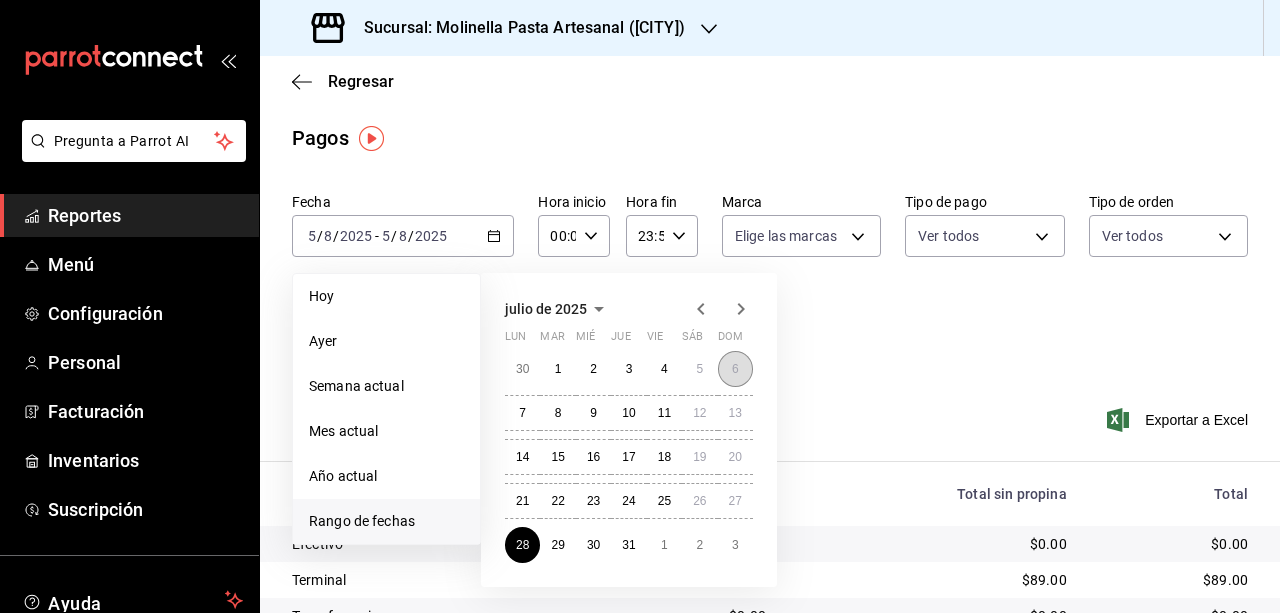 click on "6" at bounding box center [735, 369] 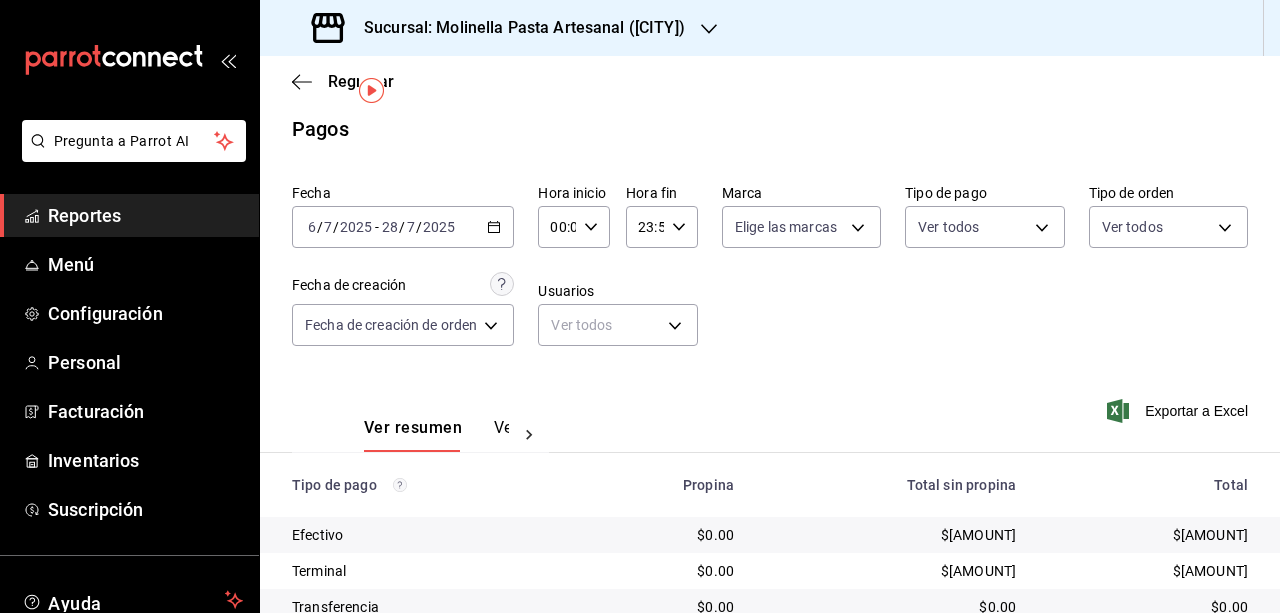scroll, scrollTop: 0, scrollLeft: 0, axis: both 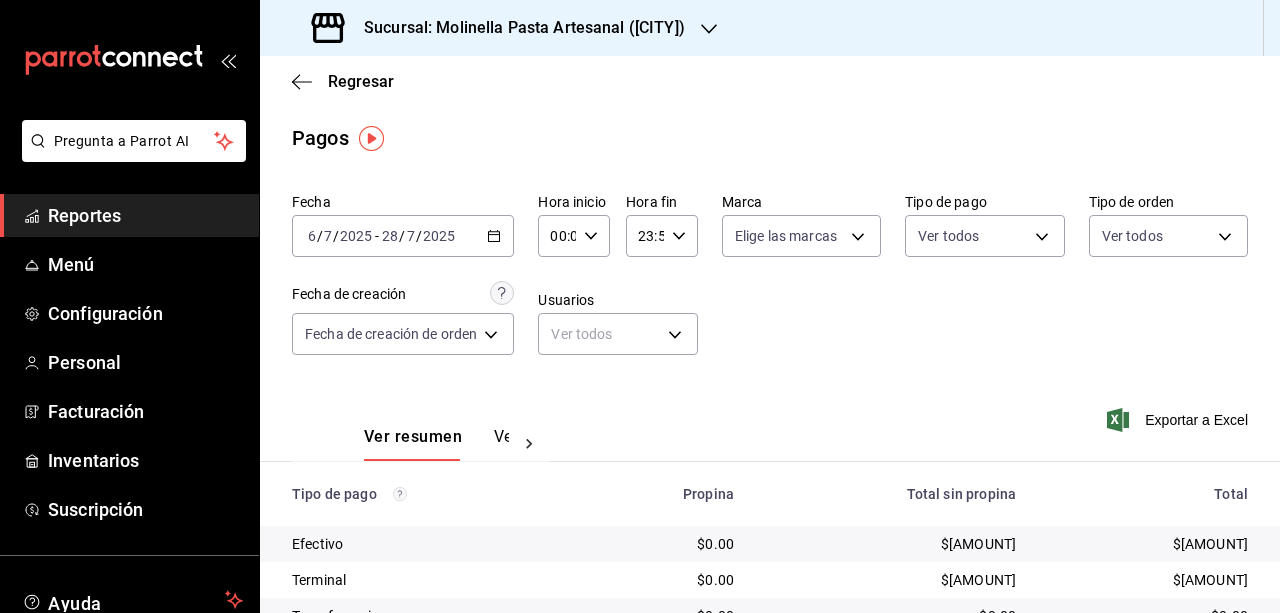 click on "Sucursal: Molinella Pasta Artesanal ([CITY])" at bounding box center [516, 28] 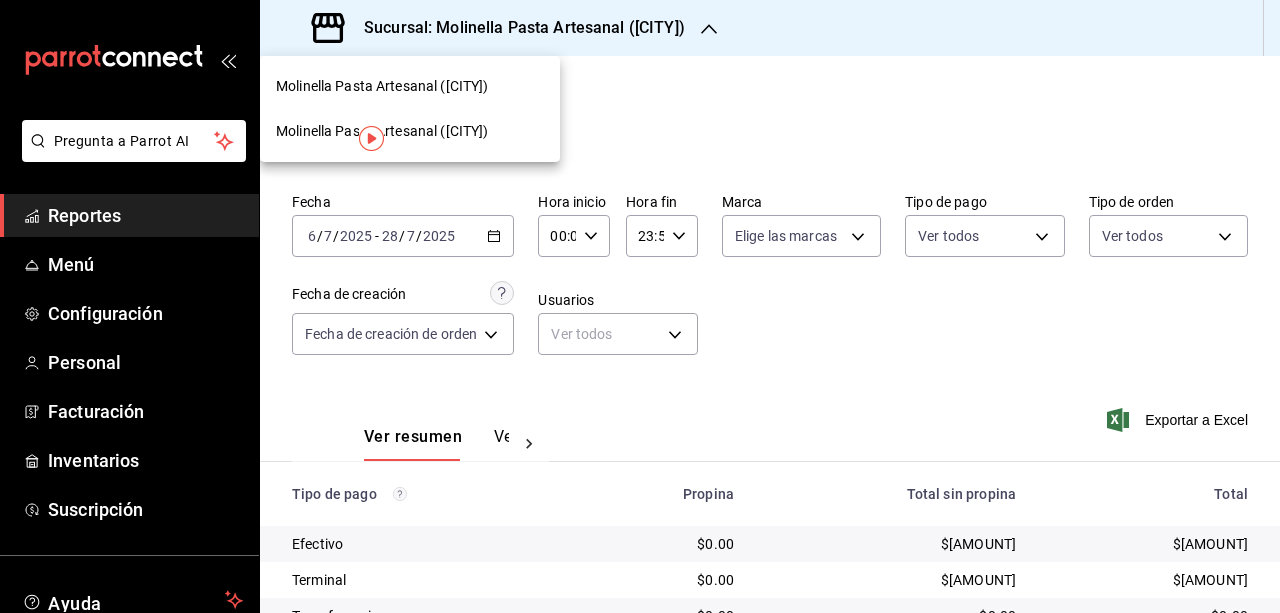 click at bounding box center (640, 306) 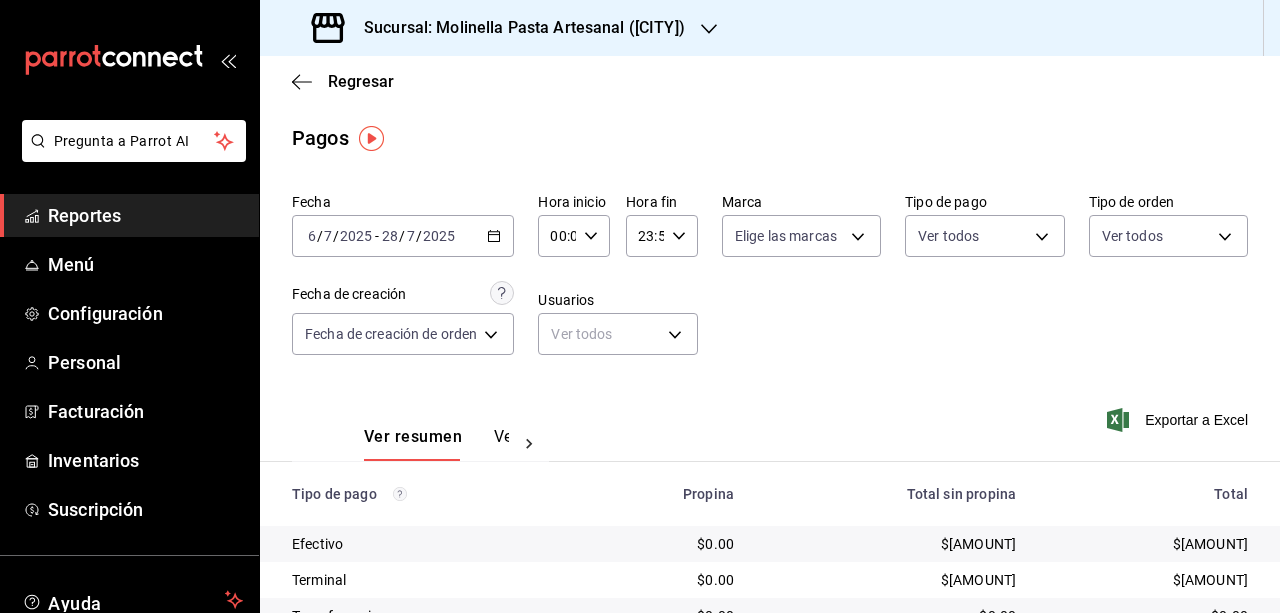 click 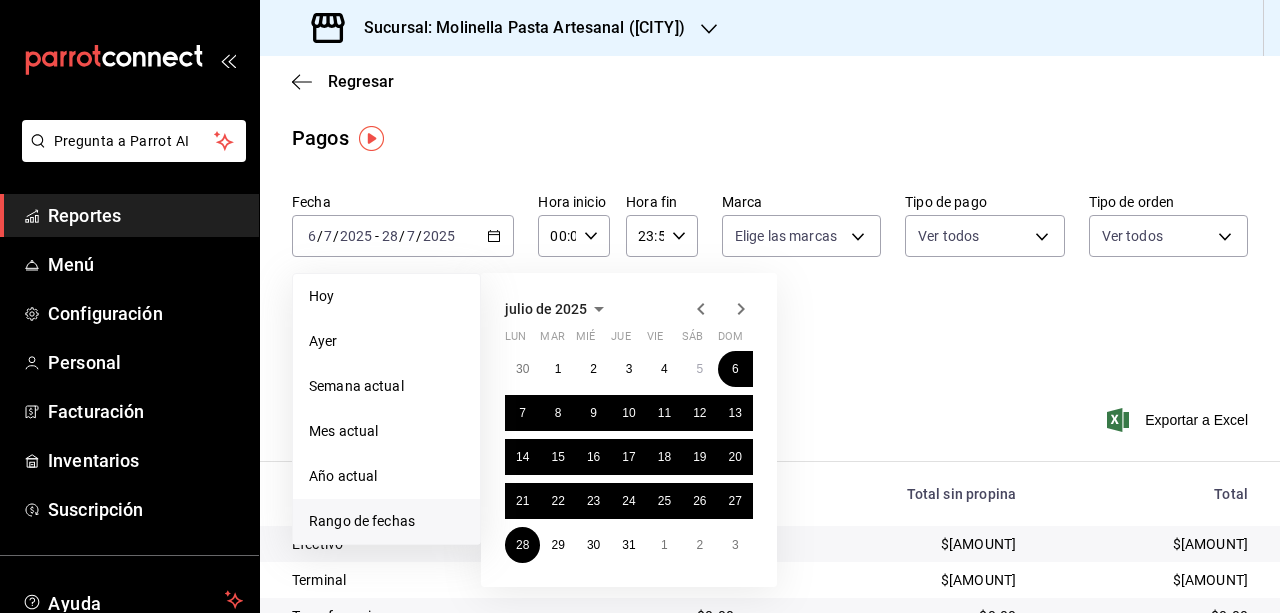 click 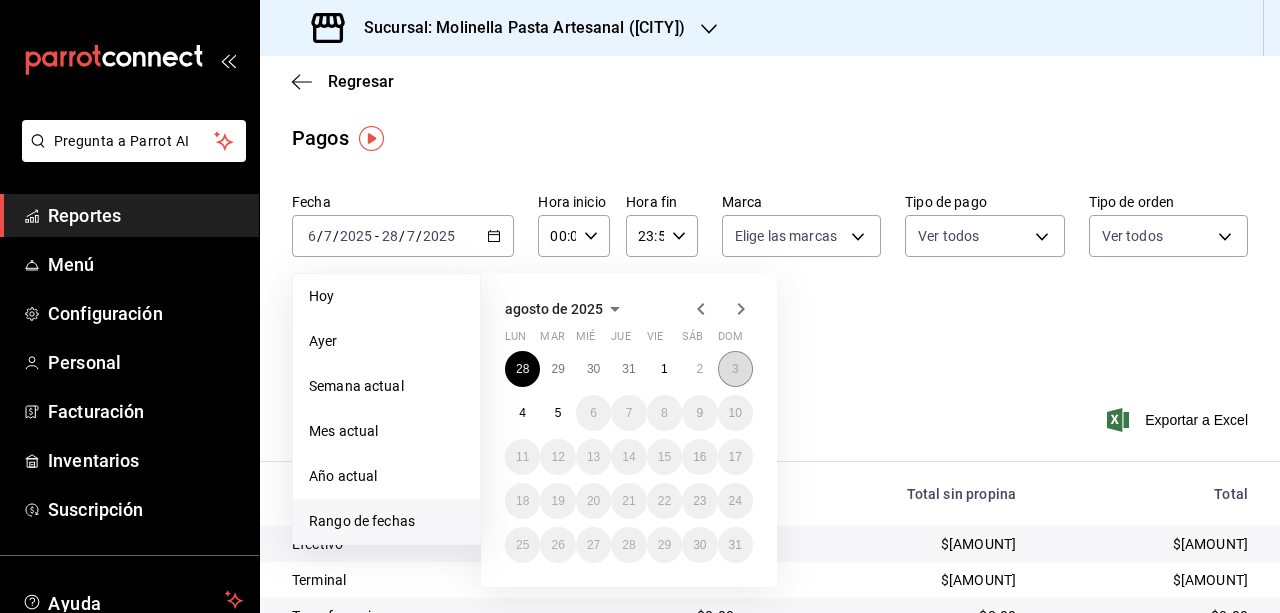click on "3" at bounding box center (735, 369) 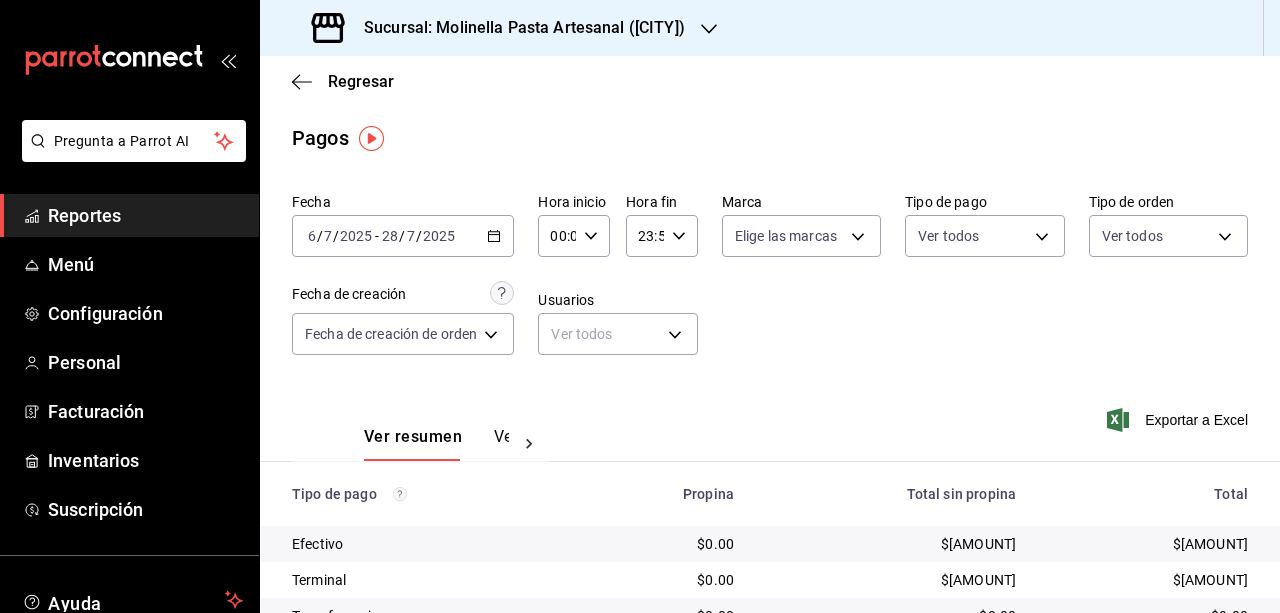click on "[DATE] [DATE] - [DATE] [DATE]" at bounding box center (403, 236) 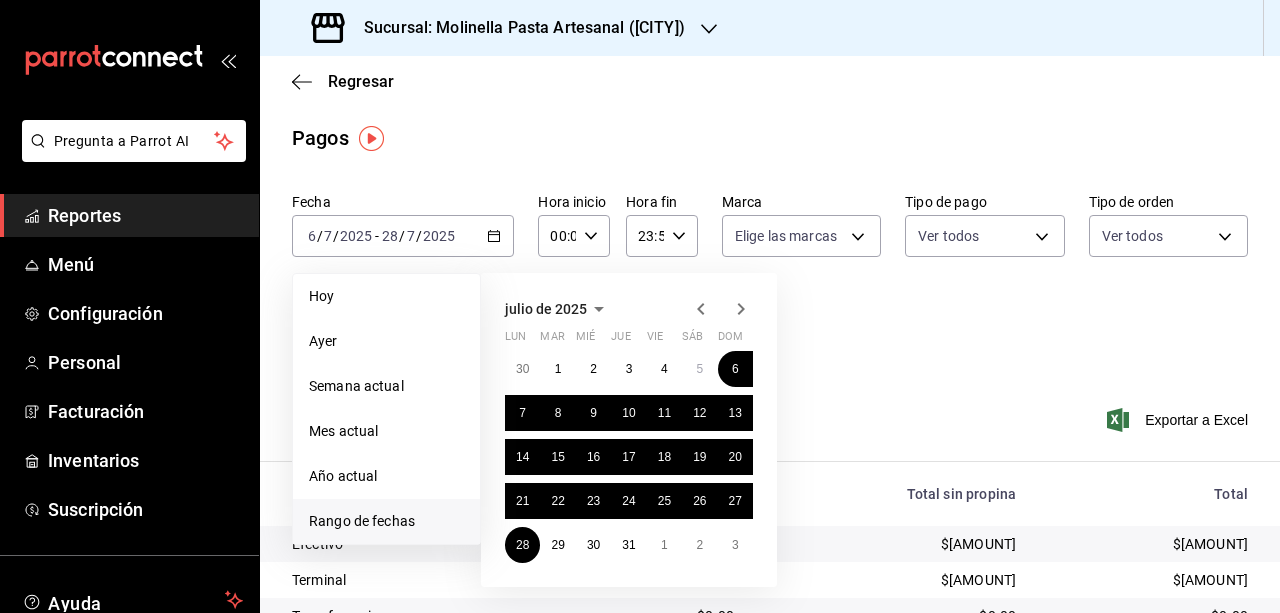 click on "Rango de fechas" at bounding box center [386, 521] 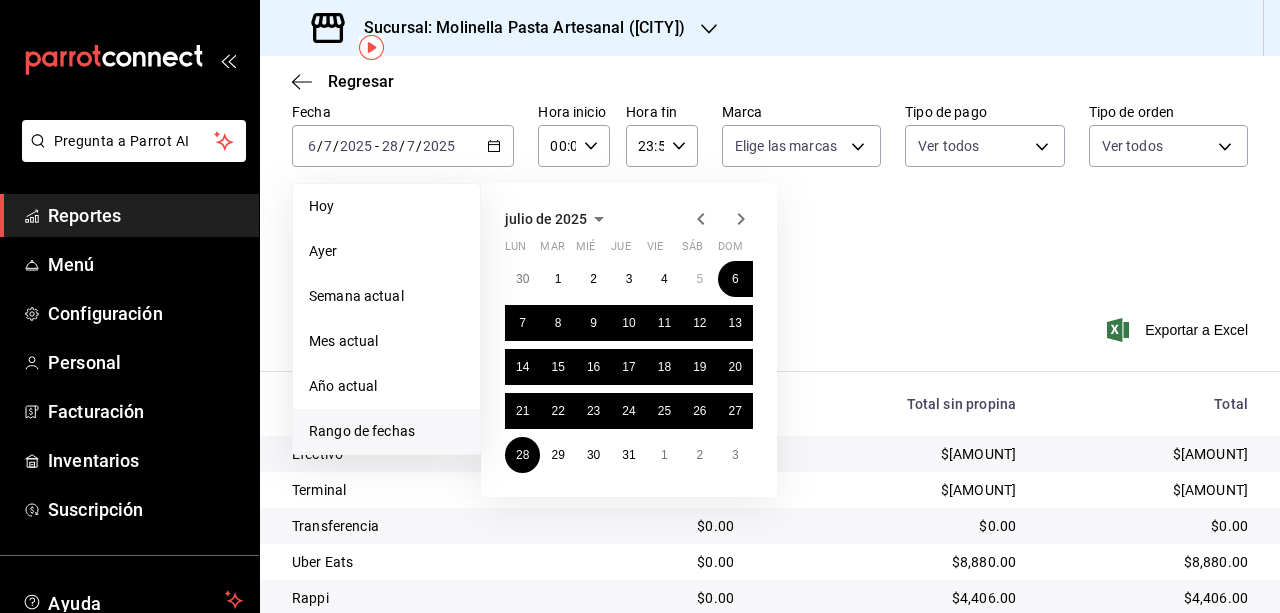 scroll, scrollTop: 161, scrollLeft: 0, axis: vertical 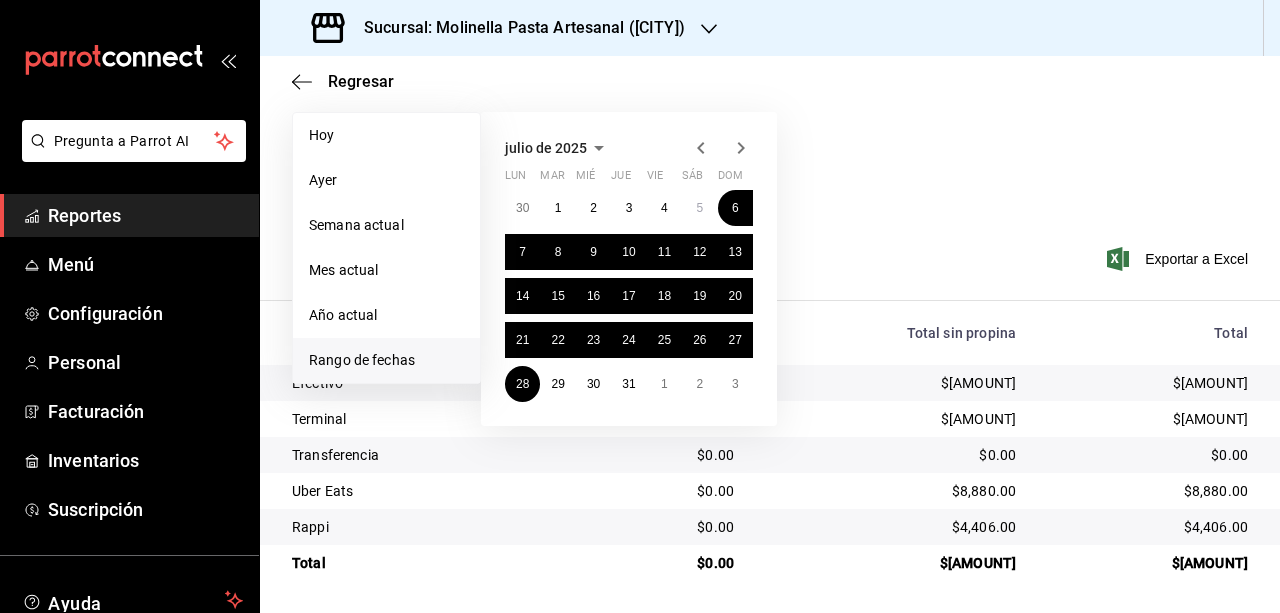 click on "Fecha [DATE] [DATE] - [DATE] [DATE] Hoy Ayer Semana actual Mes actual Año actual Rango de fechas julio de 2025 lun mar mié jue vie sáb dom 30 1 2 3 4 5 6 7 8 9 10 11 12 13 14 15 16 17 18 19 20 21 22 23 24 25 26 27 28 29 30 31 1 2 3 Hora inicio 00:00 Hora inicio Hora fin 23:59 Hora fin Marca Elige las marcas Tipo de pago Ver todos Tipo de orden Ver todos Fecha de creación   Fecha de creación de orden ORDER Usuarios Ver todos null" at bounding box center [770, 121] 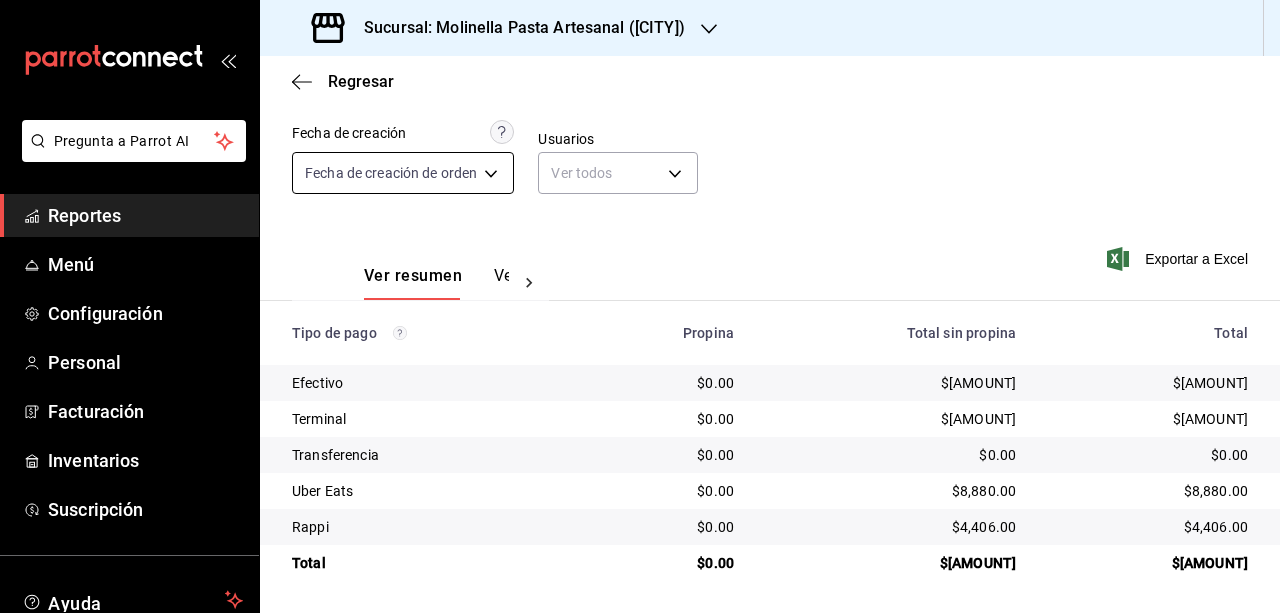 click on "Pregunta a Parrot AI Reportes   Menú   Configuración   Personal   Facturación   Inventarios   Suscripción   Ayuda Recomienda Parrot   [FIRST] [LAST]   Sugerir nueva función   Sucursal: Molinella Pasta Artesanal ([CITY]) Regresar Pagos Fecha [DATE] [DATE] - [DATE] [DATE] Hora inicio 00:00 Hora inicio Hora fin 23:59 Hora fin Marca Elige las marcas Tipo de pago Ver todos Tipo de orden Ver todos Fecha de creación   Fecha de creación de orden ORDER Usuarios Ver todos null Ver resumen Ver pagos Exportar a Excel Tipo de pago   Propina Total sin propina Total Efectivo $0.00 $[AMOUNT] $[AMOUNT] Terminal $0.00 $[AMOUNT] $[AMOUNT] Transferencia $0.00 $0.00 $0.00 Uber Eats $0.00 $[AMOUNT] $[AMOUNT] Rappi $0.00 $[AMOUNT] $[AMOUNT] Total $0.00 $[AMOUNT] $[AMOUNT] Pregunta a Parrot AI Reportes   Menú   Configuración   Personal   Facturación   Inventarios   Suscripción   Ayuda Recomienda Parrot   [FIRST] [LAST]   Sugerir nueva función   Ver video tutorial" at bounding box center [640, 306] 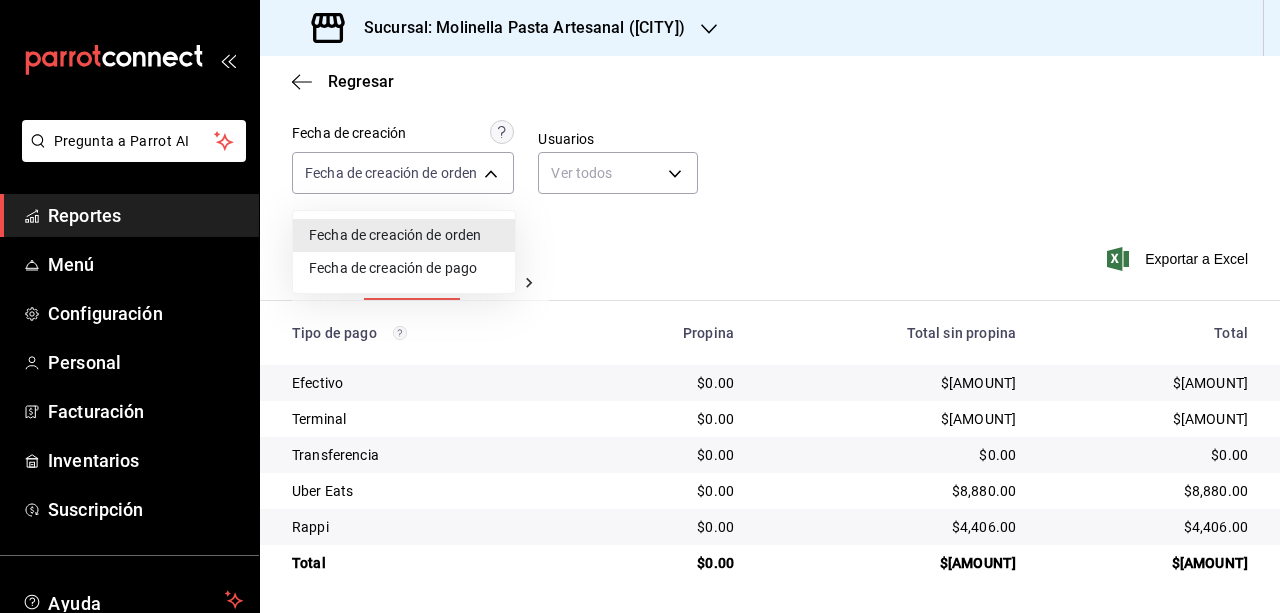 click at bounding box center [640, 306] 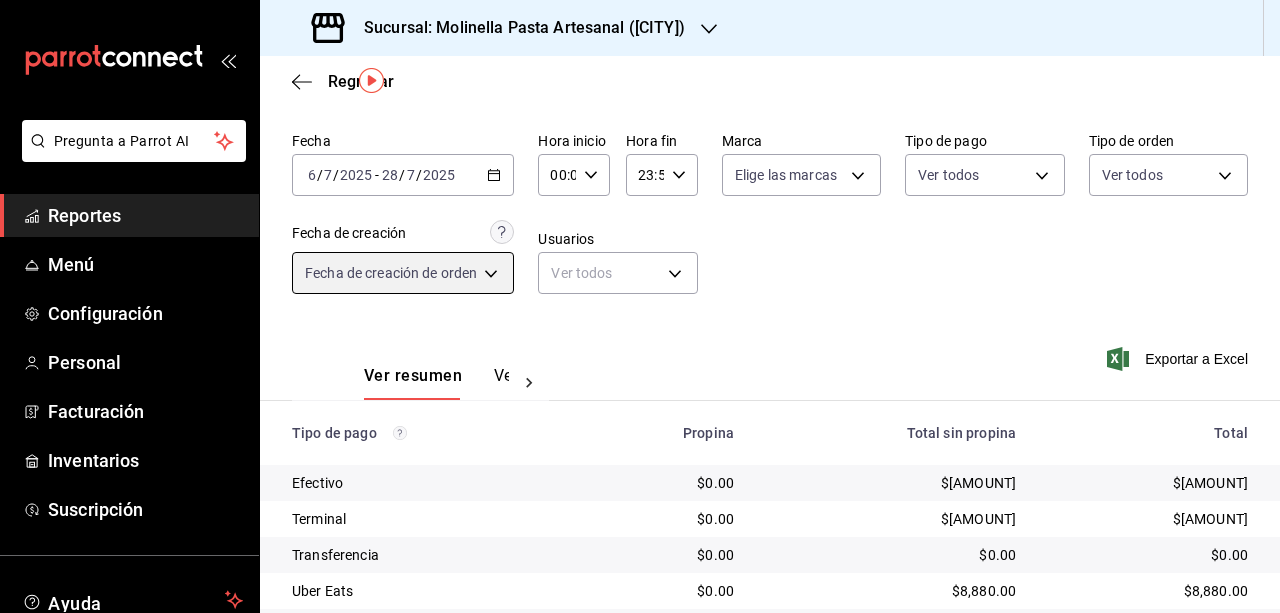 scroll, scrollTop: 0, scrollLeft: 0, axis: both 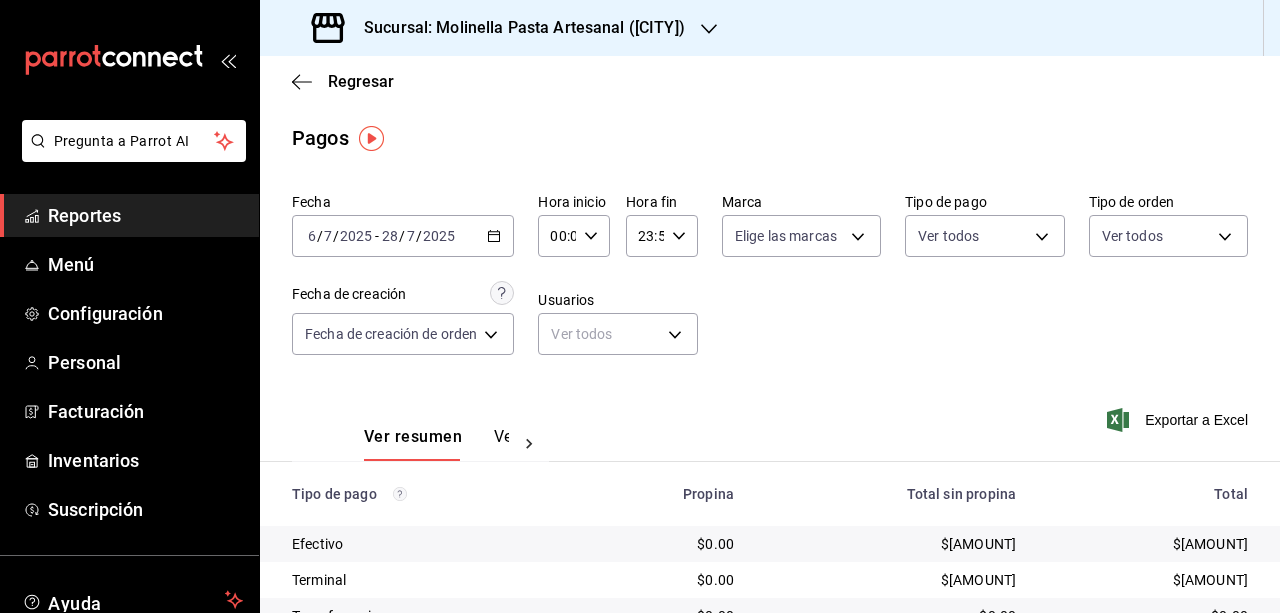 click on "[DATE] [DATE] - [DATE] [DATE]" at bounding box center [403, 236] 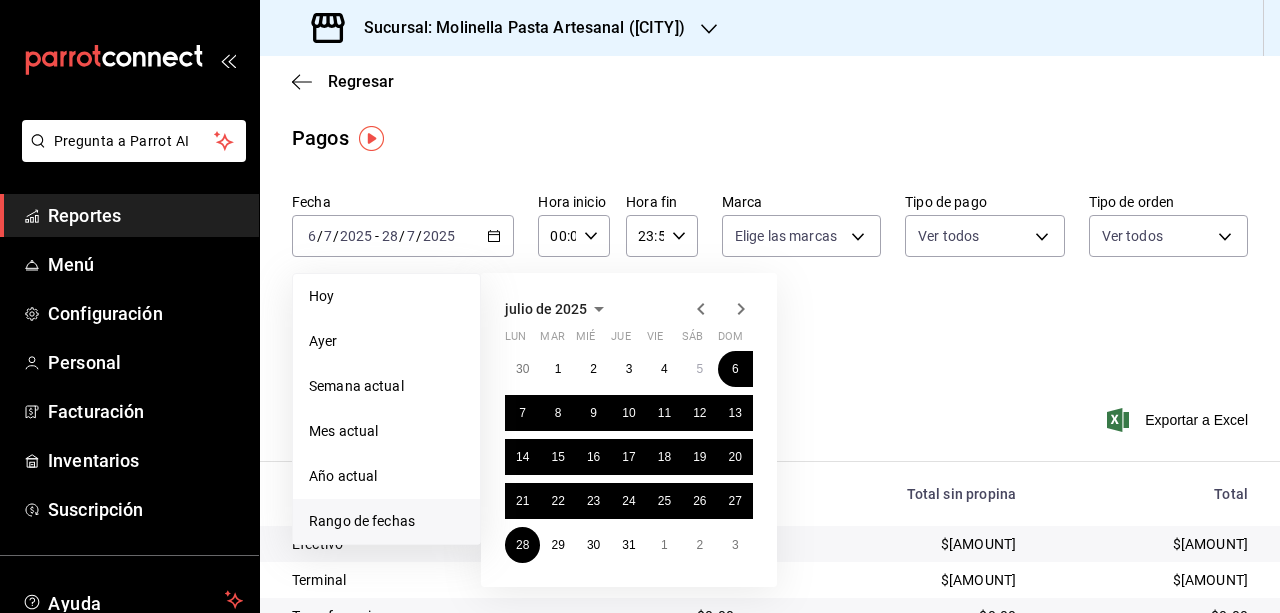 click on "Rango de fechas" at bounding box center (386, 521) 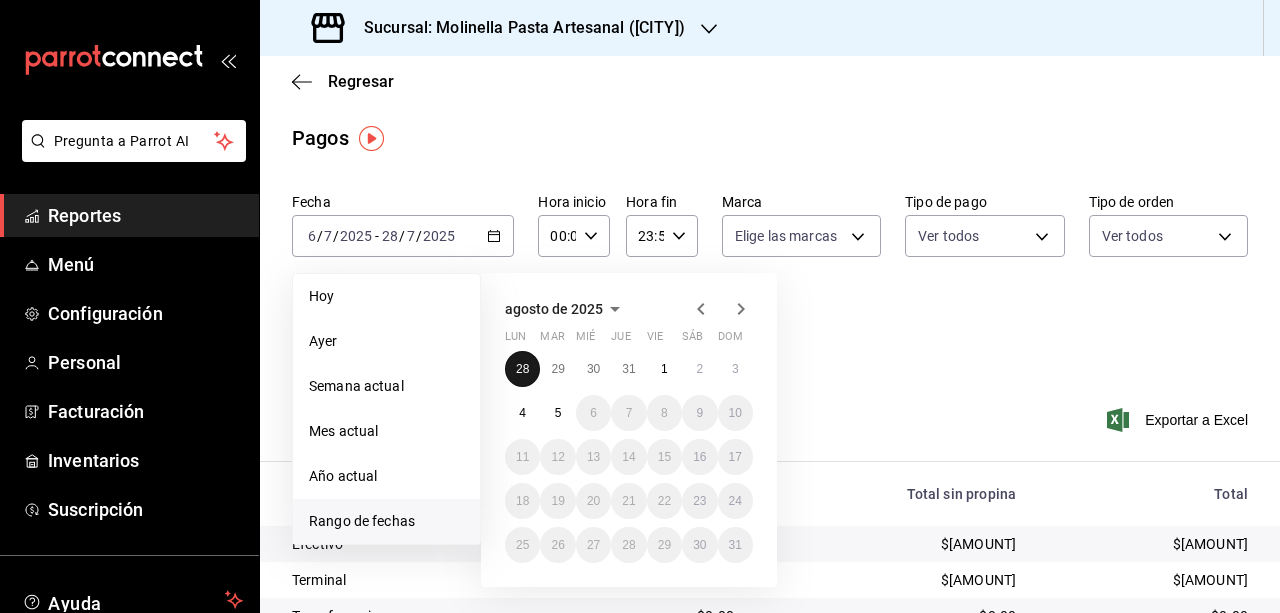 click on "28" at bounding box center [522, 369] 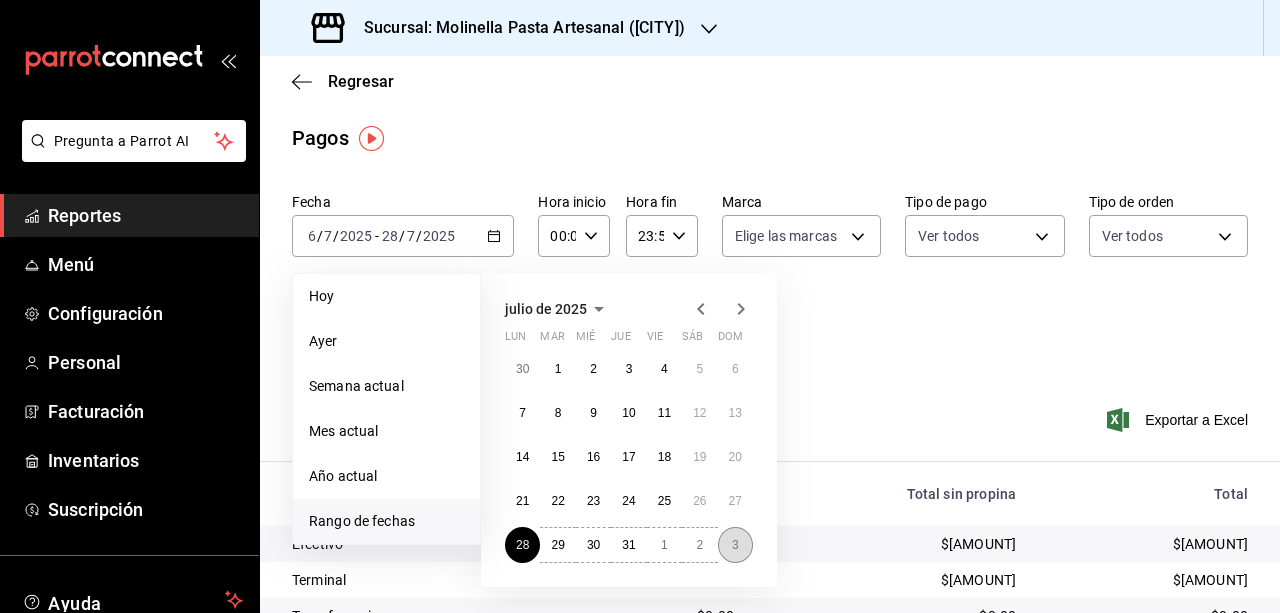 click on "3" at bounding box center [735, 545] 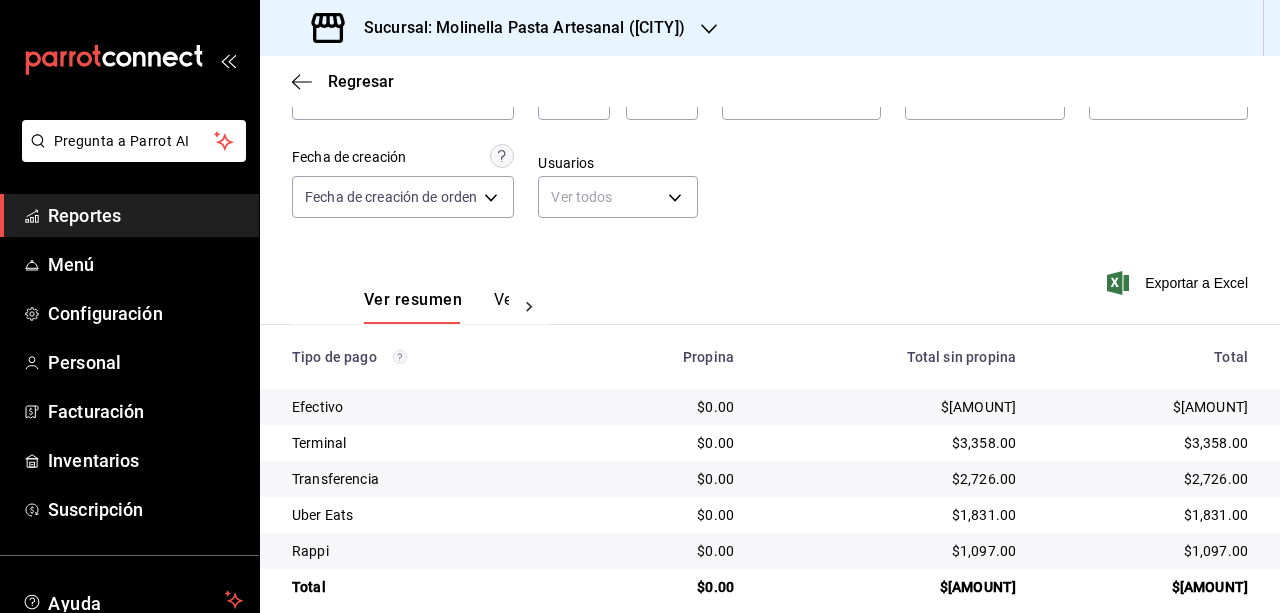 scroll, scrollTop: 161, scrollLeft: 0, axis: vertical 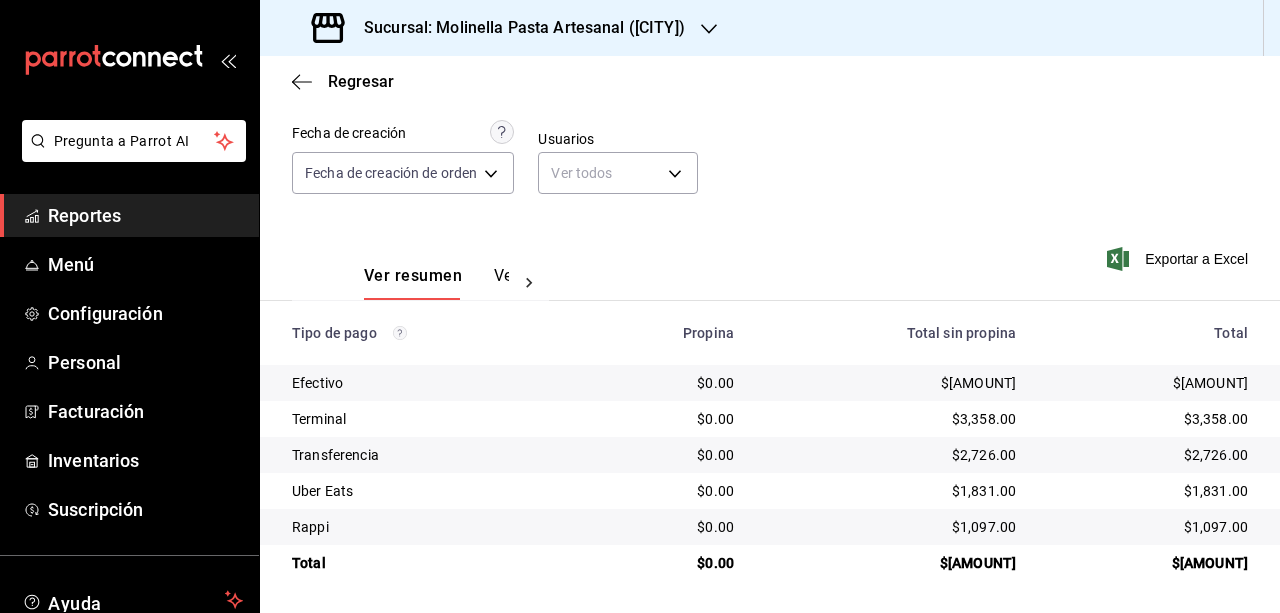 click on "Sucursal: Molinella Pasta Artesanal ([CITY])" at bounding box center (516, 28) 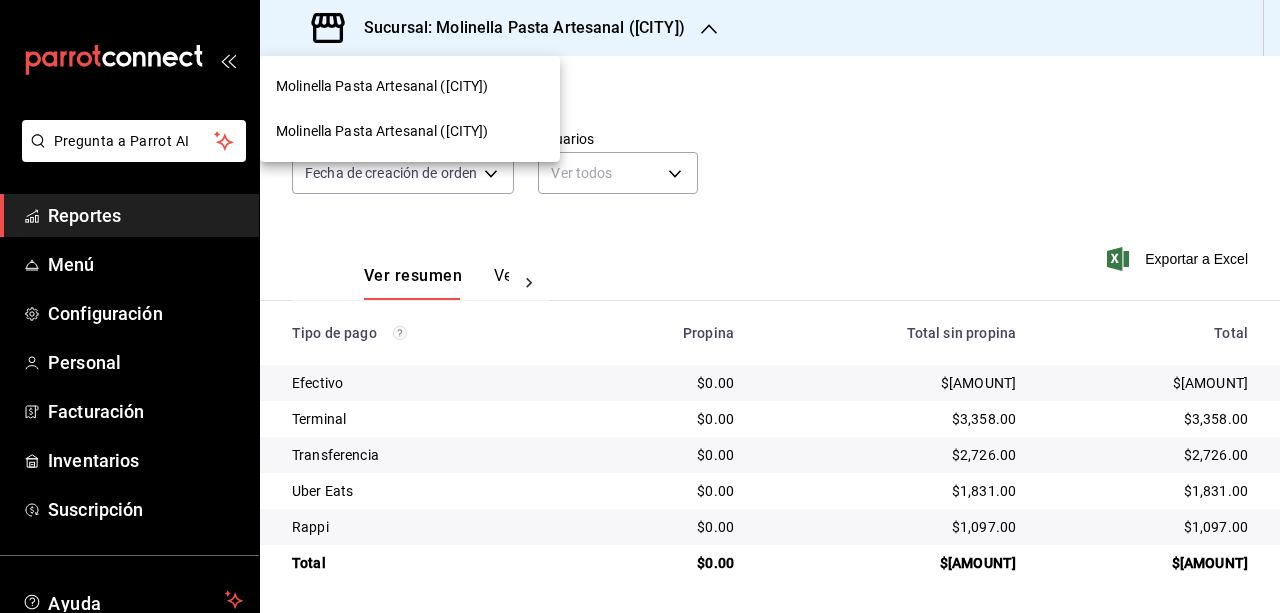 click on "Molinella Pasta Artesanal ([CITY])" at bounding box center (382, 131) 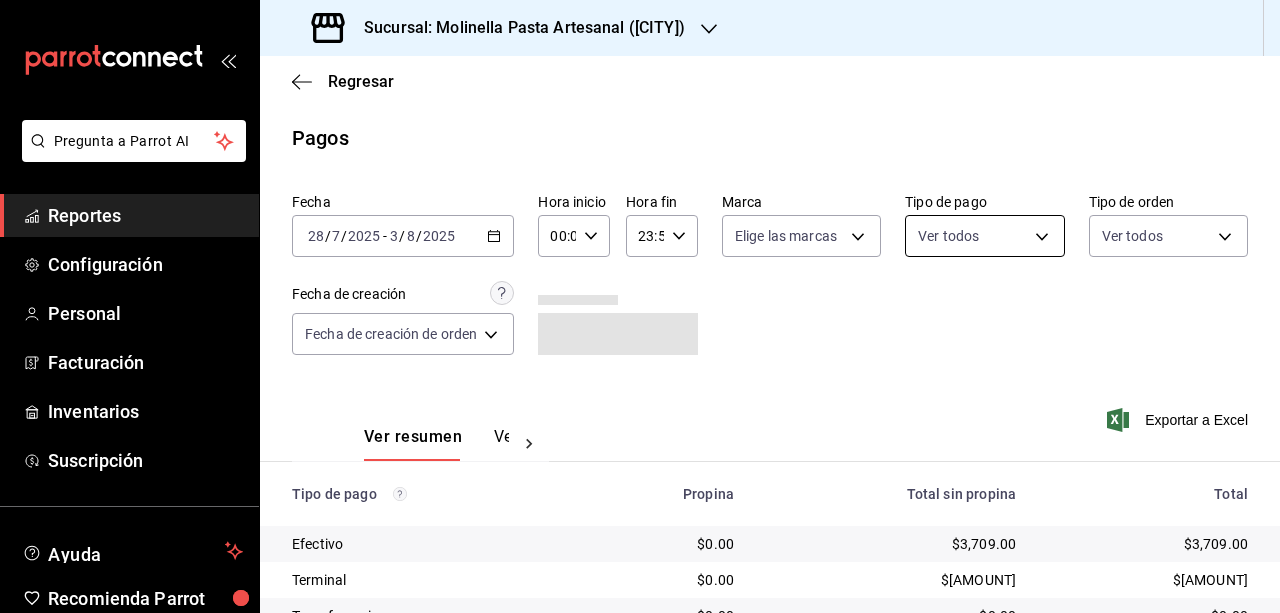 scroll, scrollTop: 197, scrollLeft: 0, axis: vertical 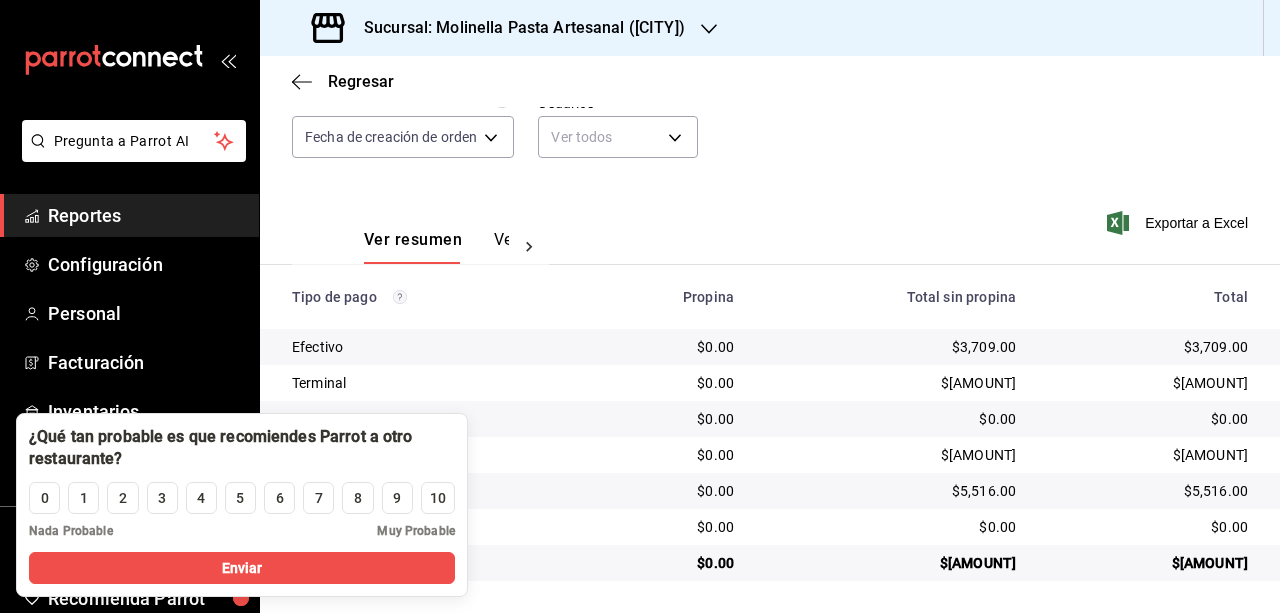 click on "Regresar" at bounding box center (770, 81) 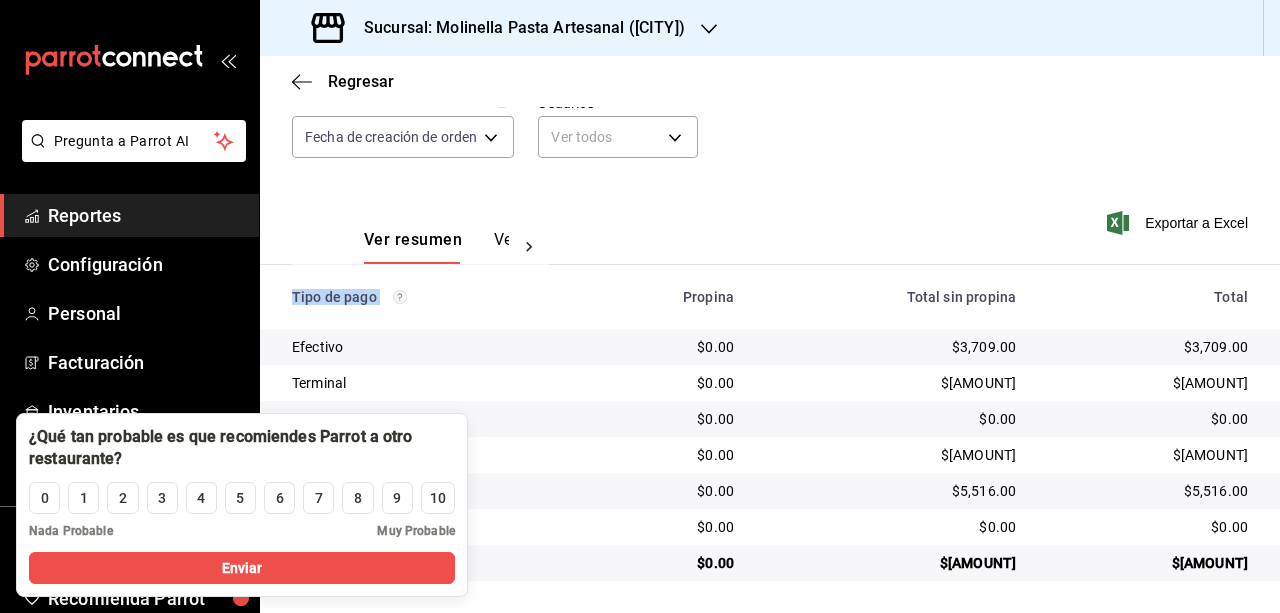 drag, startPoint x: 645, startPoint y: 279, endPoint x: 661, endPoint y: 193, distance: 87.47571 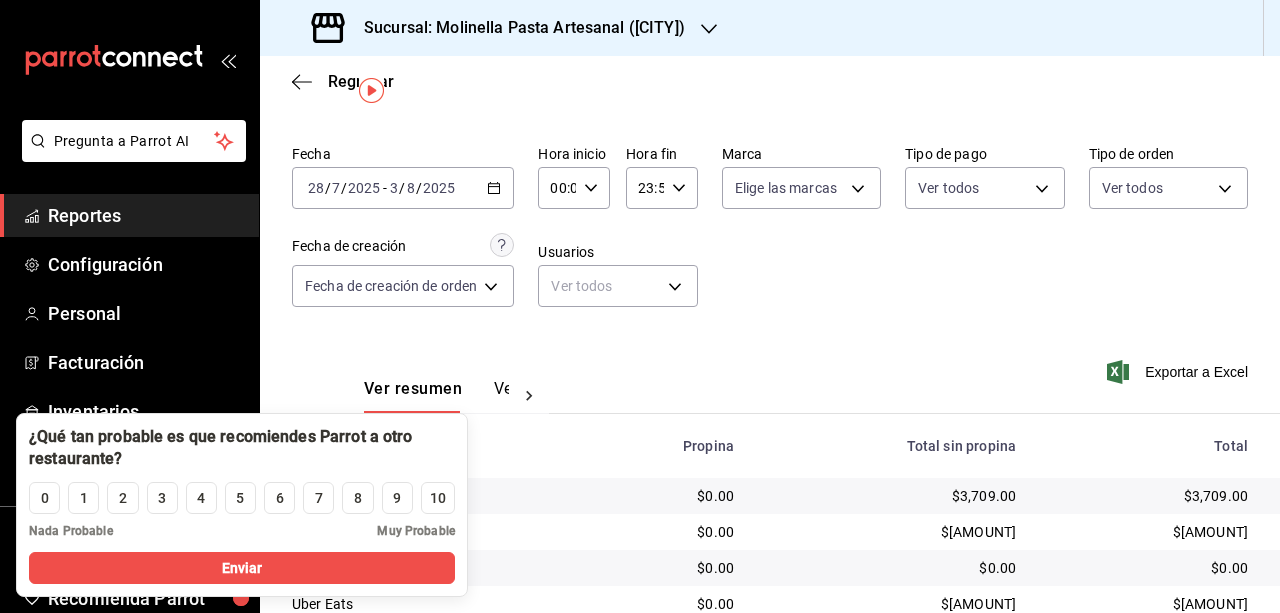 scroll, scrollTop: 0, scrollLeft: 0, axis: both 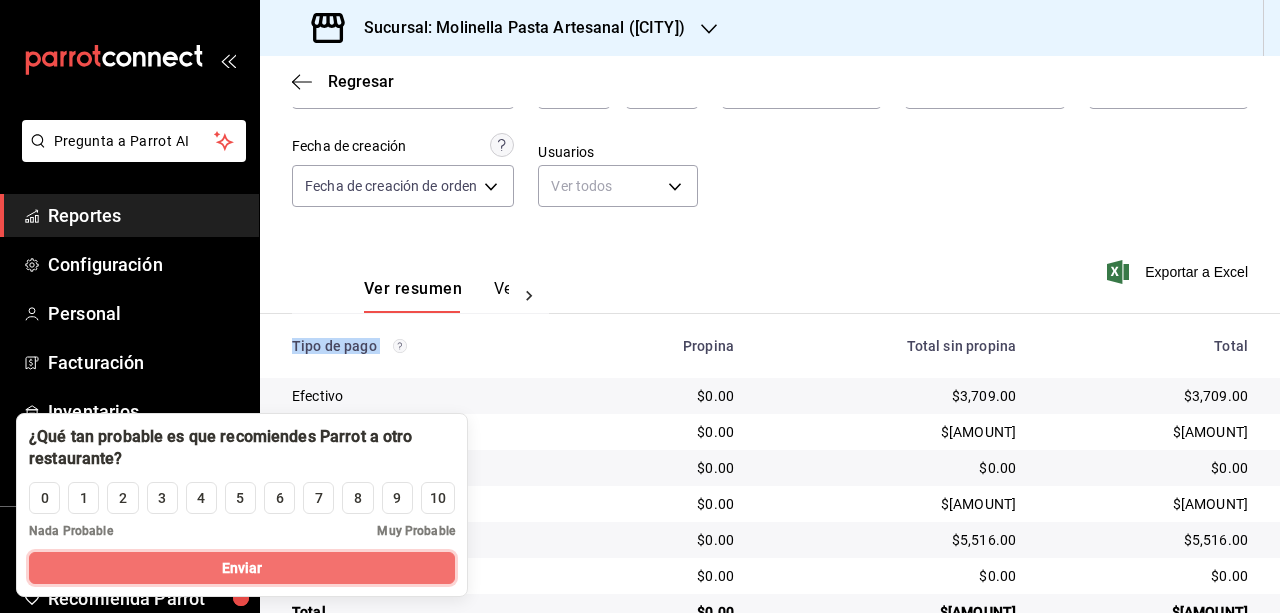 click on "Enviar" at bounding box center (242, 568) 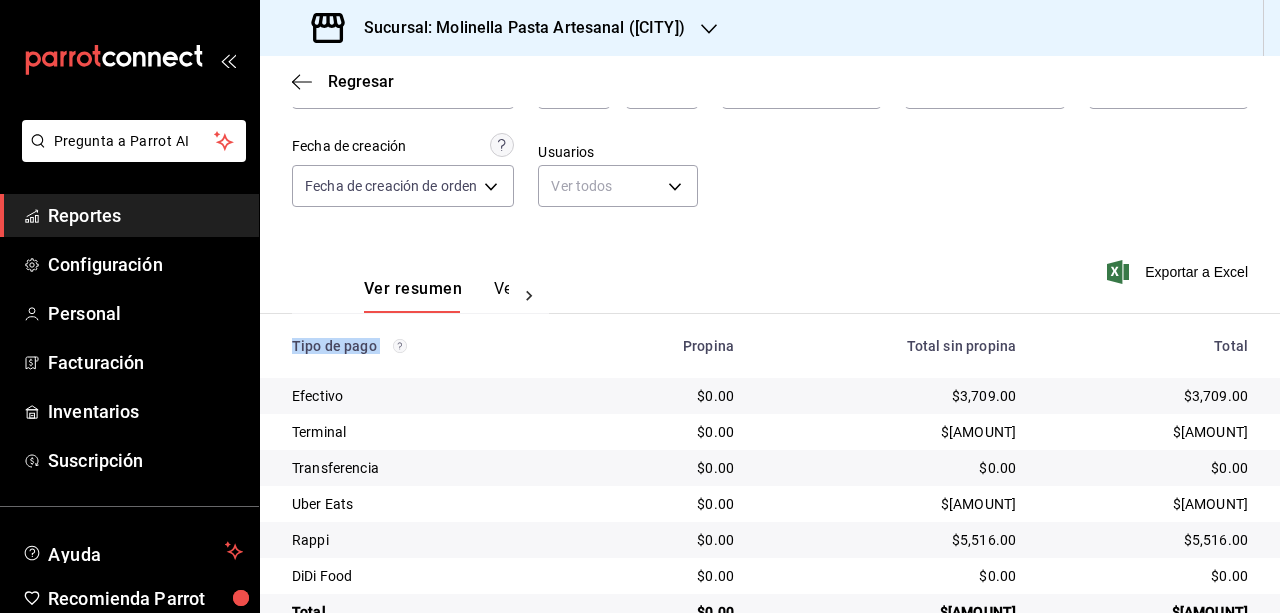 scroll, scrollTop: 197, scrollLeft: 0, axis: vertical 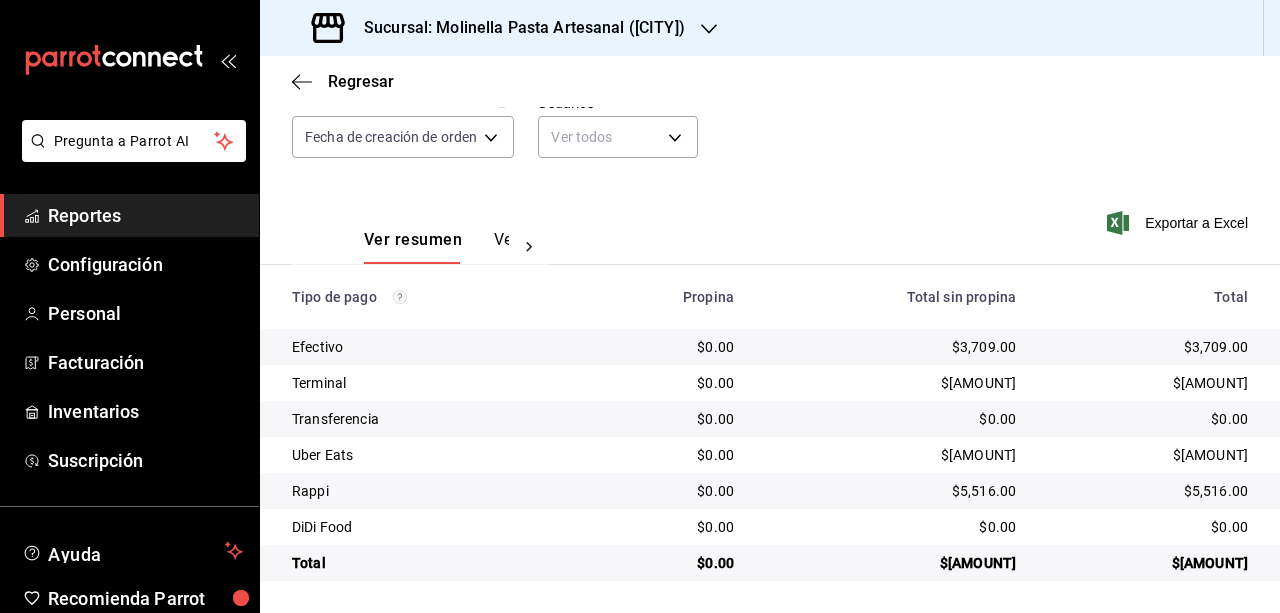 click on "Fecha 2025-07-28 28 / 7 / 2025 - 2025-08-03 3 / 8 / 2025 Hora inicio 00:00 Hora inicio Hora fin 23:59 Hora fin Marca Elige las marcas Tipo de pago Ver todos Tipo de orden Ver todos Fecha de creación   Fecha de creación de orden ORDER Usuarios Ver todos null" at bounding box center [770, 85] 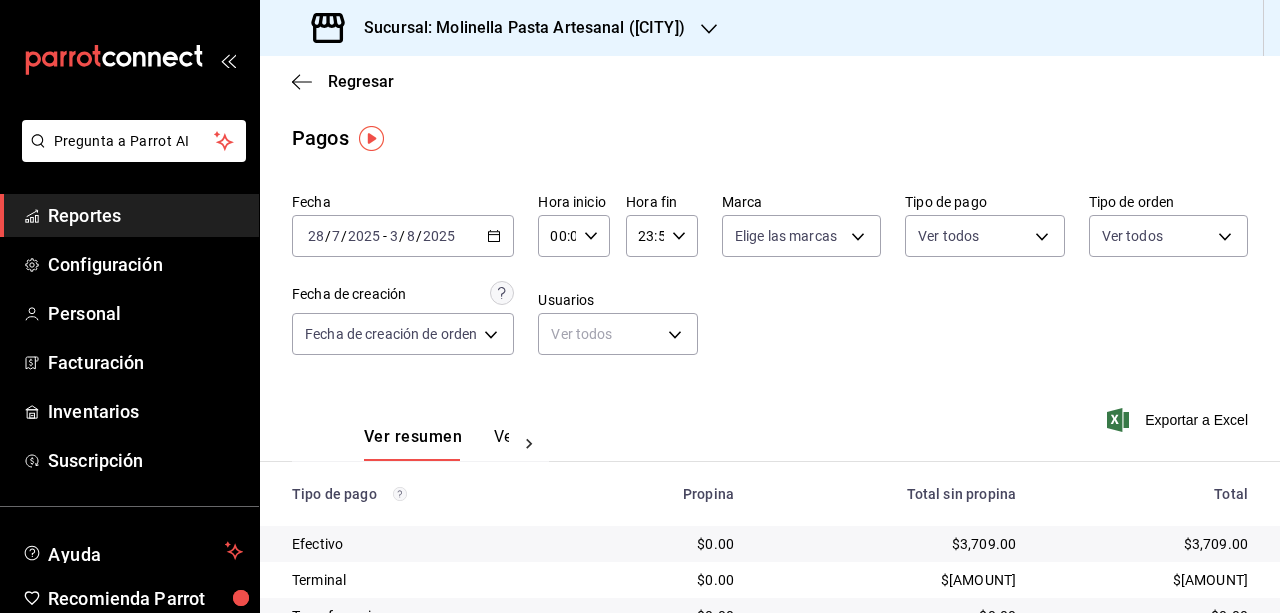 click 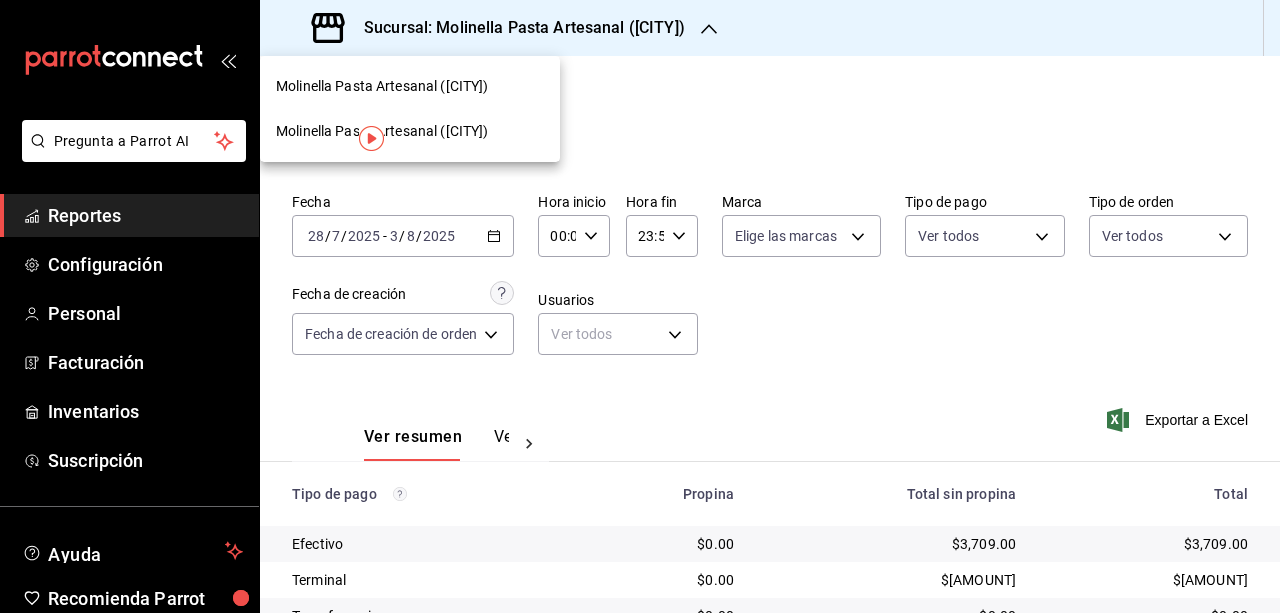 click on "Molinella Pasta Artesanal ([CITY])" at bounding box center [382, 86] 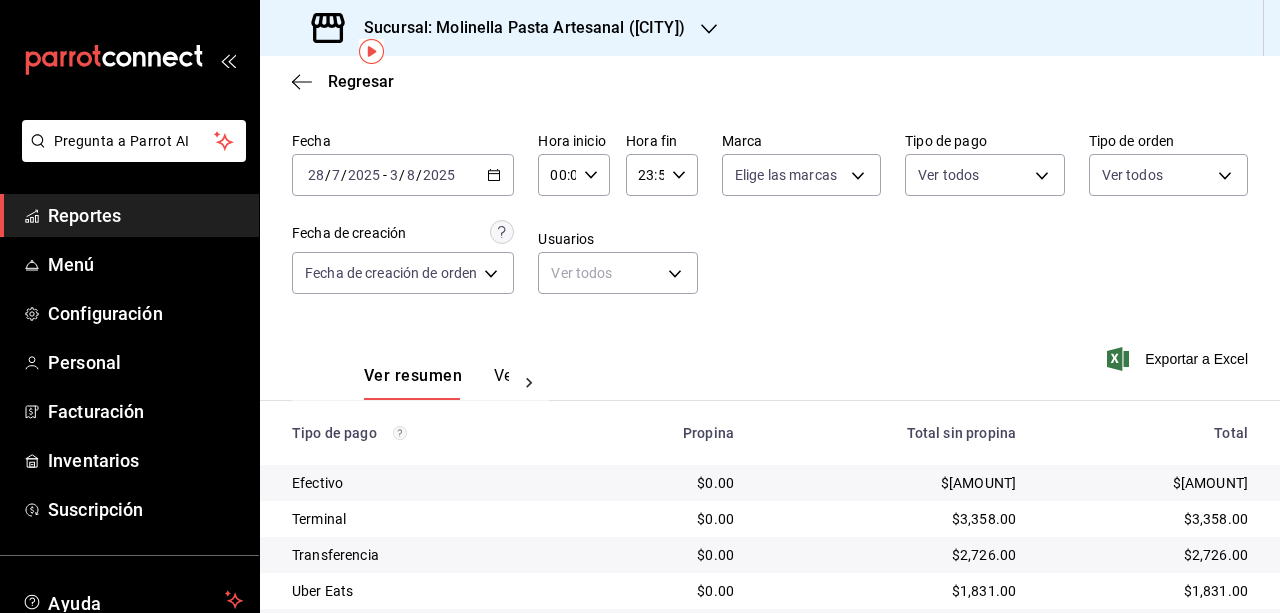 scroll, scrollTop: 161, scrollLeft: 0, axis: vertical 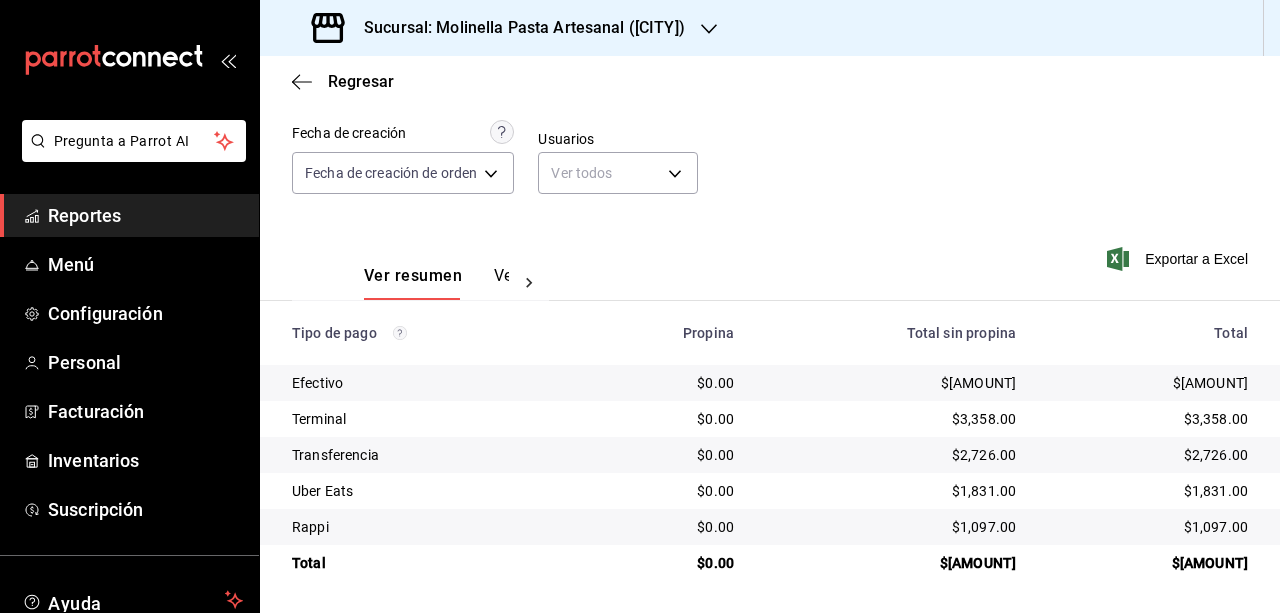 click on "Ver resumen Ver pagos Exportar a Excel" at bounding box center [770, 271] 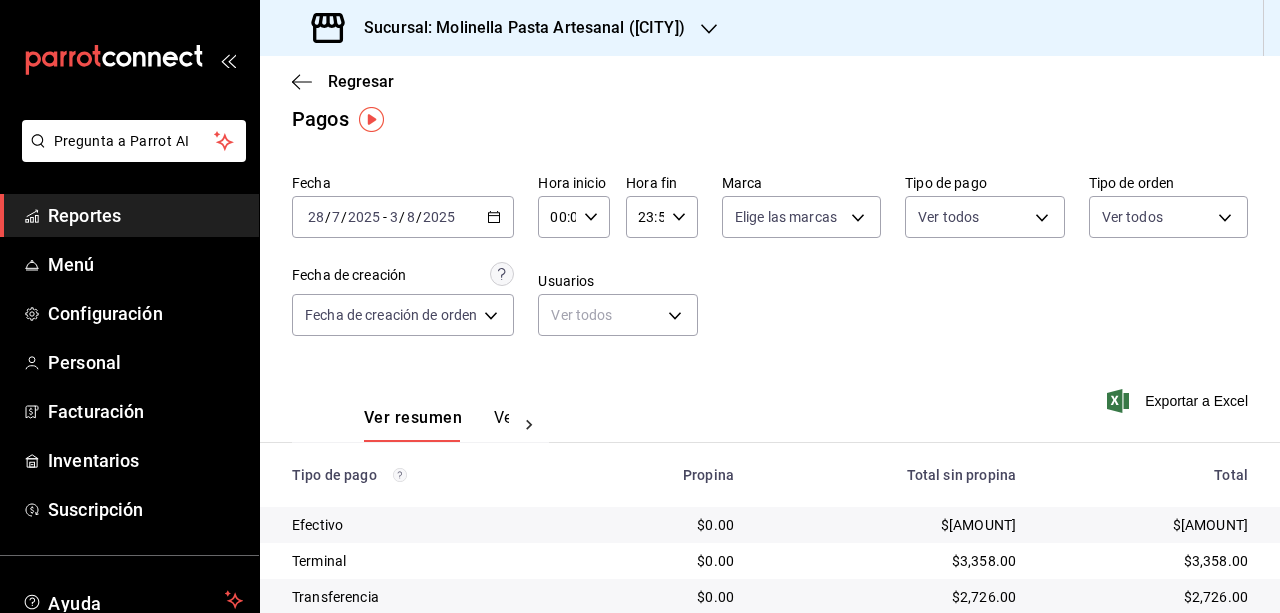 scroll, scrollTop: 0, scrollLeft: 0, axis: both 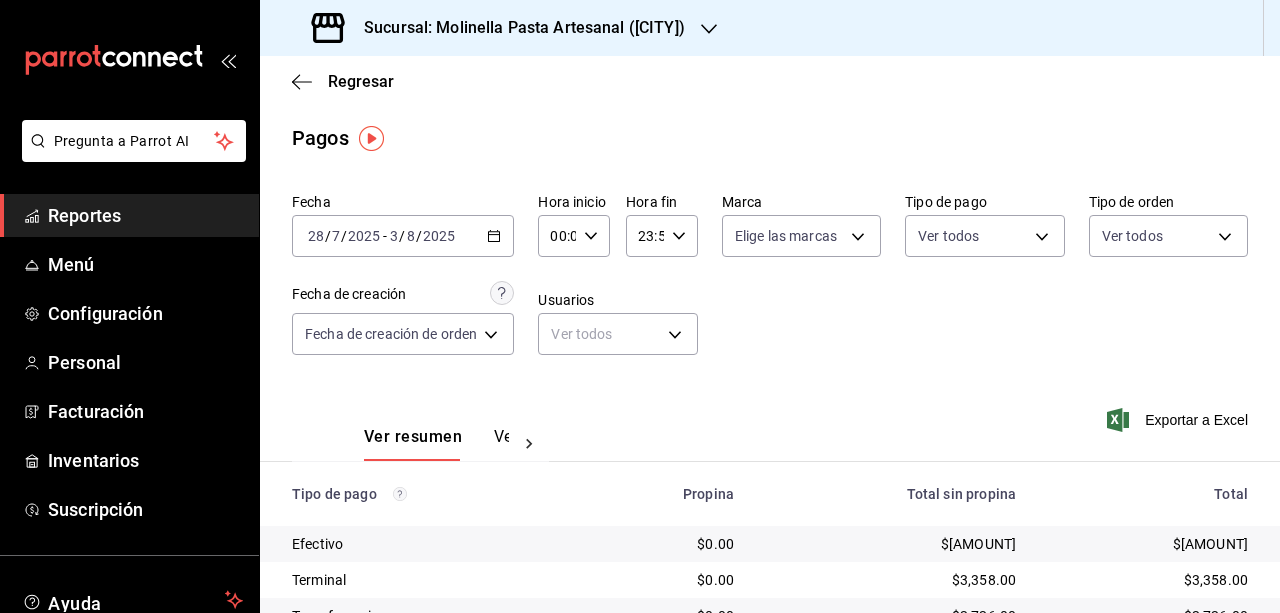 click on "Fecha 2025-07-28 28 / 7 / 2025 - 2025-08-03 3 / 8 / 2025 Hora inicio 00:00 Hora inicio Hora fin 23:59 Hora fin Marca Elige las marcas Tipo de pago Ver todos Tipo de orden Ver todos Fecha de creación   Fecha de creación de orden ORDER Usuarios Ver todos null" at bounding box center (770, 282) 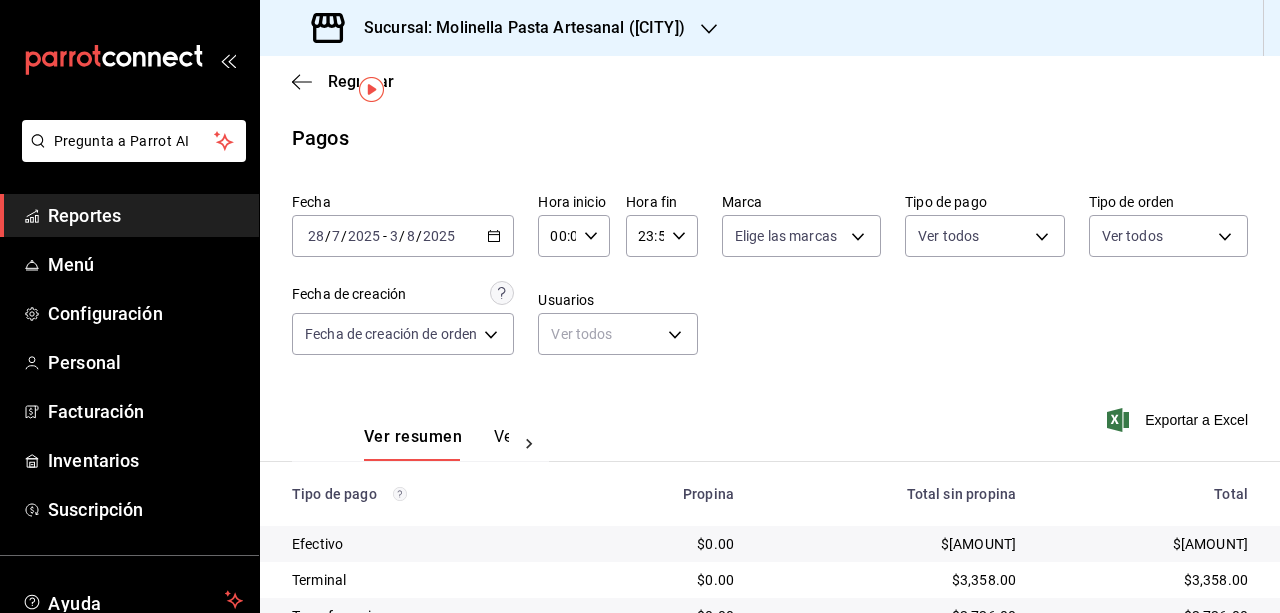 scroll, scrollTop: 161, scrollLeft: 0, axis: vertical 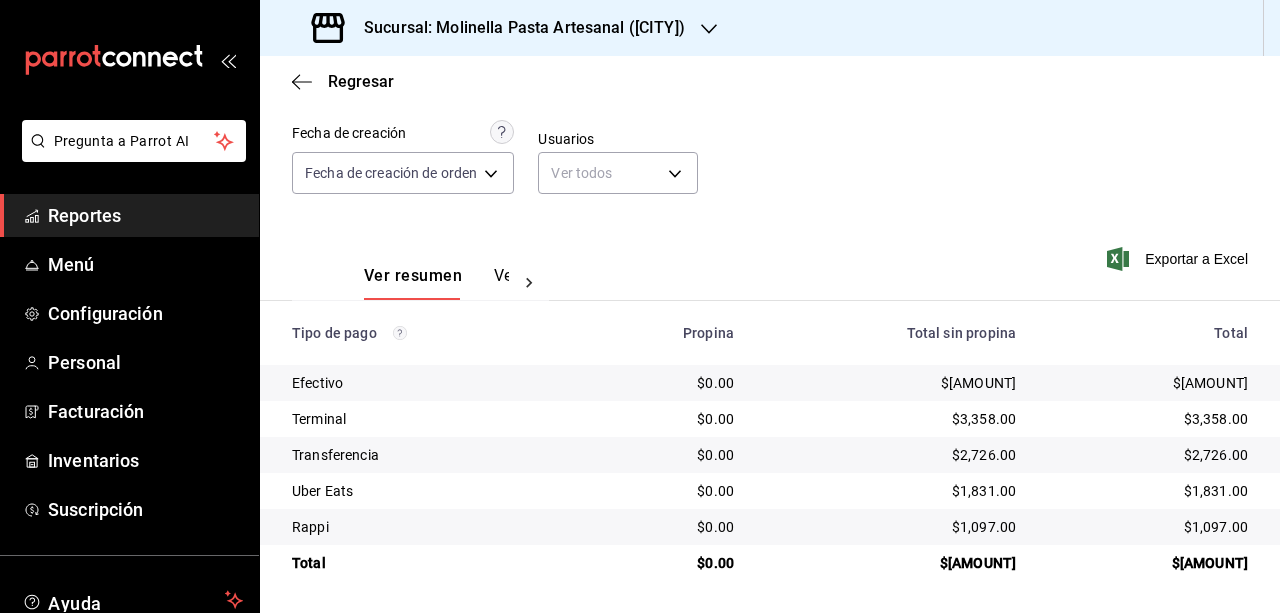 click on "Fecha 2025-07-28 28 / 7 / 2025 - 2025-08-03 3 / 8 / 2025 Hora inicio 00:00 Hora inicio Hora fin 23:59 Hora fin Marca Elige las marcas Tipo de pago Ver todos Tipo de orden Ver todos Fecha de creación   Fecha de creación de orden ORDER Usuarios Ver todos null" at bounding box center [770, 121] 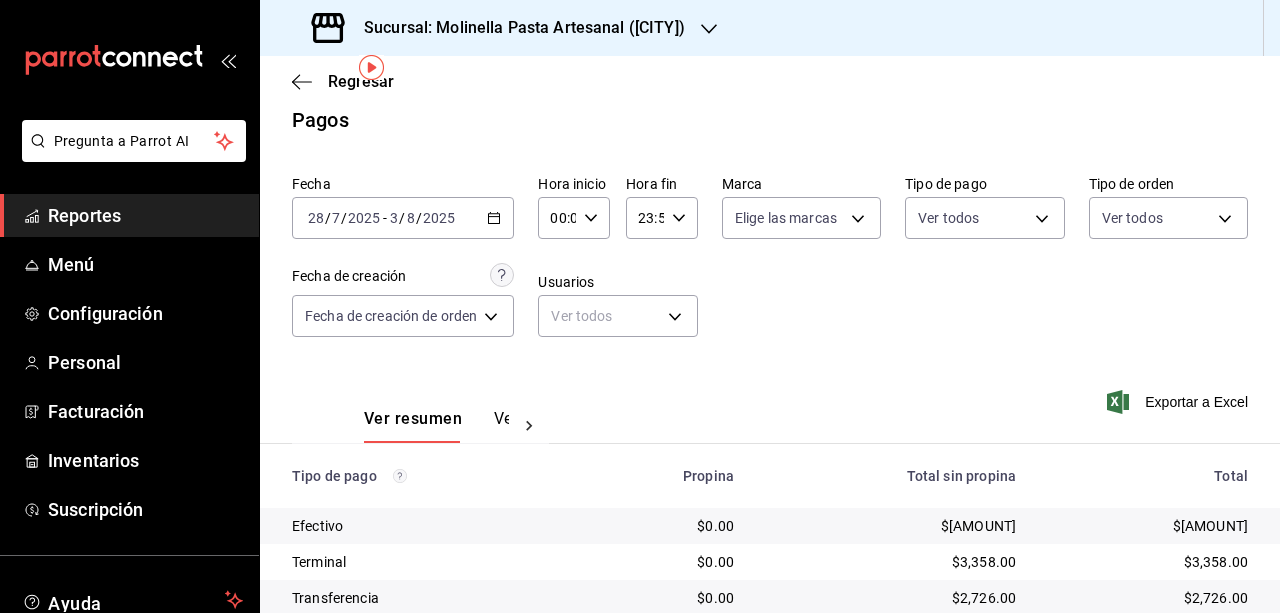 scroll, scrollTop: 0, scrollLeft: 0, axis: both 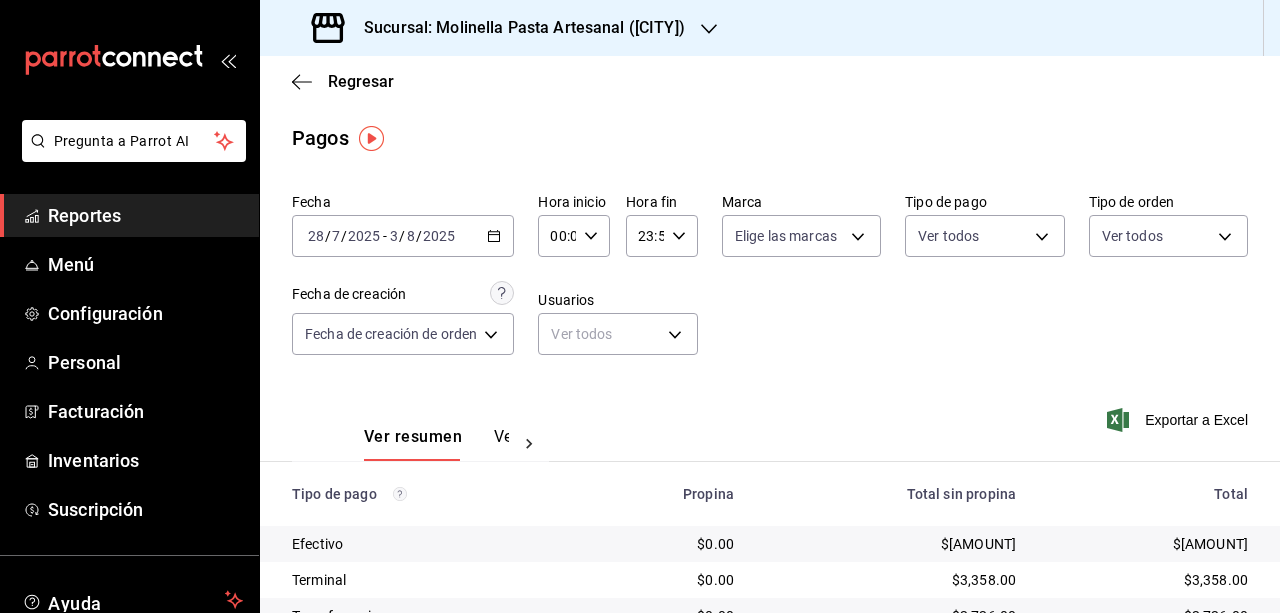 click on "Pagos" at bounding box center (770, 138) 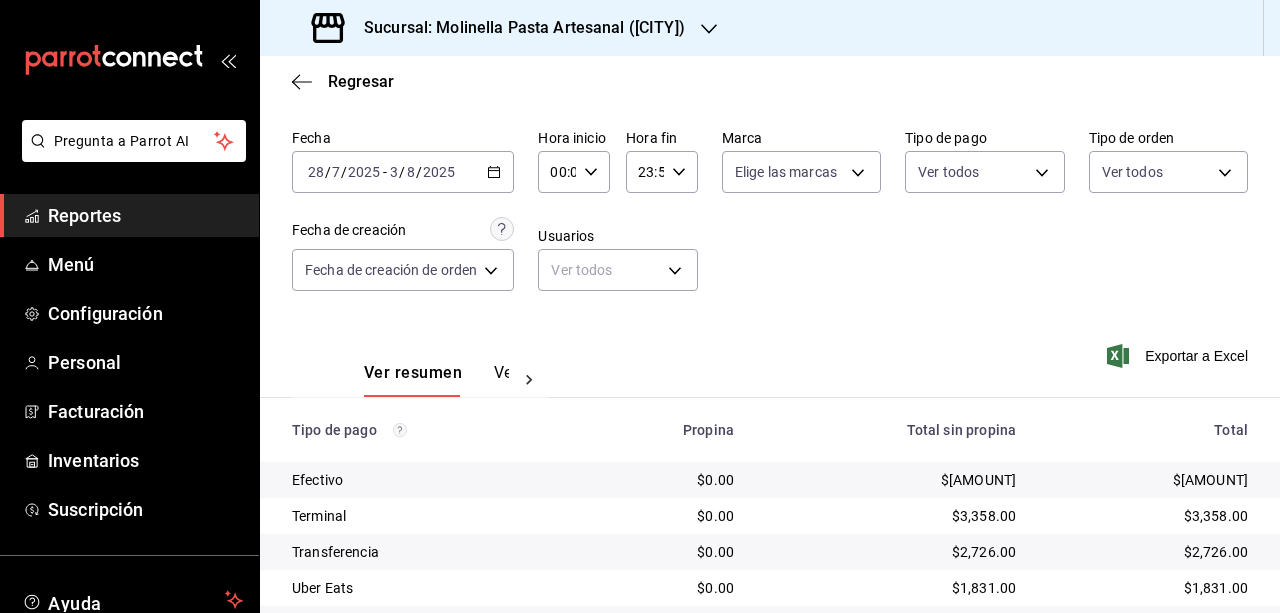 scroll, scrollTop: 161, scrollLeft: 0, axis: vertical 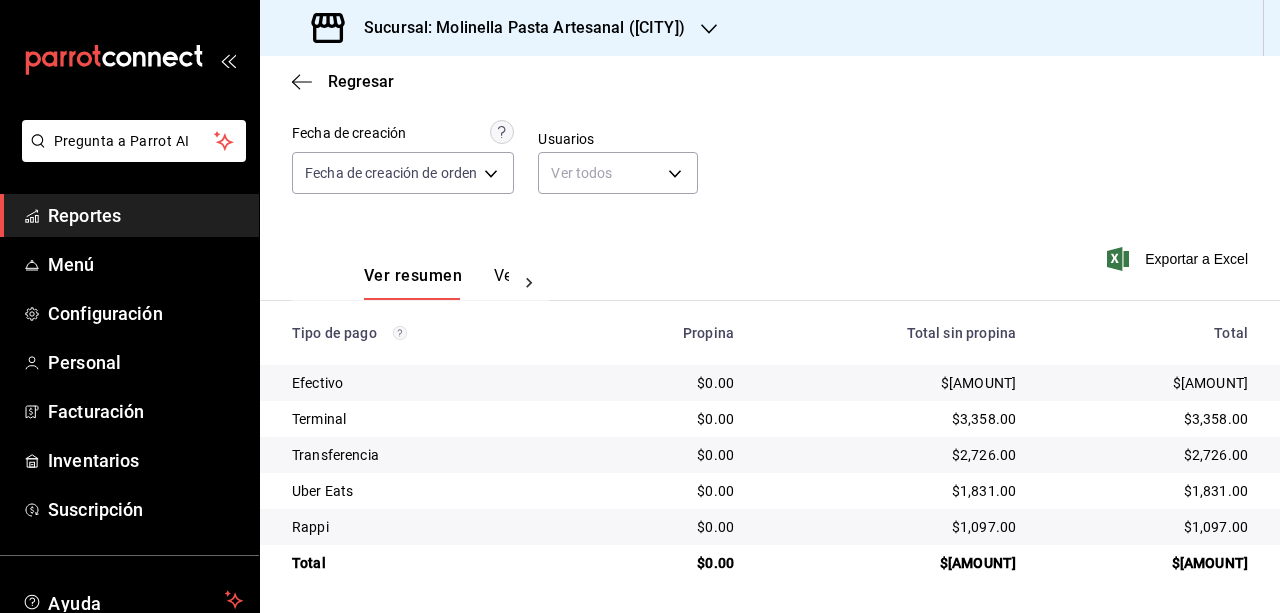 click on "Fecha 2025-07-28 28 / 7 / 2025 - 2025-08-03 3 / 8 / 2025 Hora inicio 00:00 Hora inicio Hora fin 23:59 Hora fin Marca Elige las marcas Tipo de pago Ver todos Tipo de orden Ver todos Fecha de creación   Fecha de creación de orden ORDER Usuarios Ver todos null" at bounding box center (770, 121) 